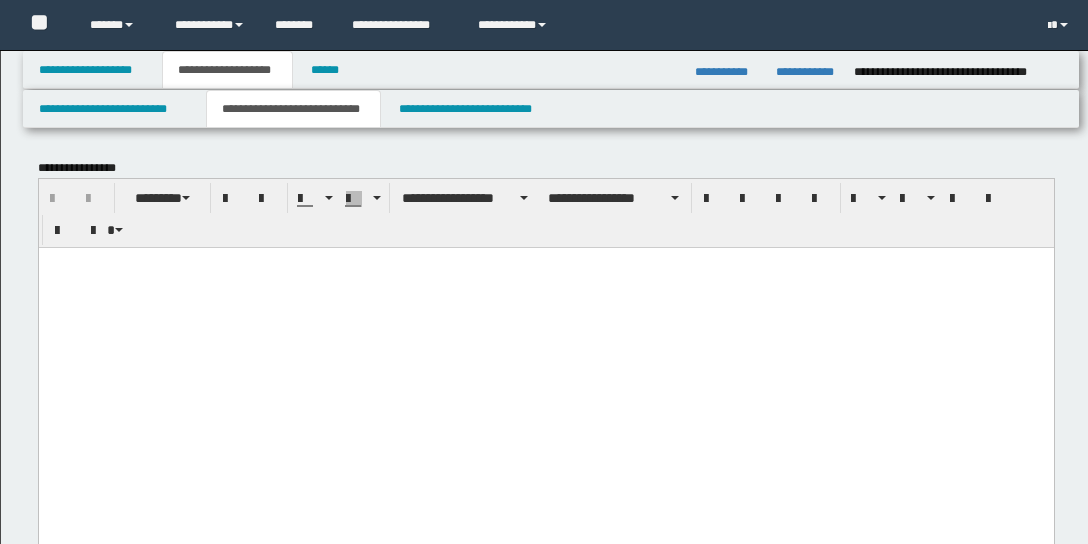 scroll, scrollTop: 5485, scrollLeft: 0, axis: vertical 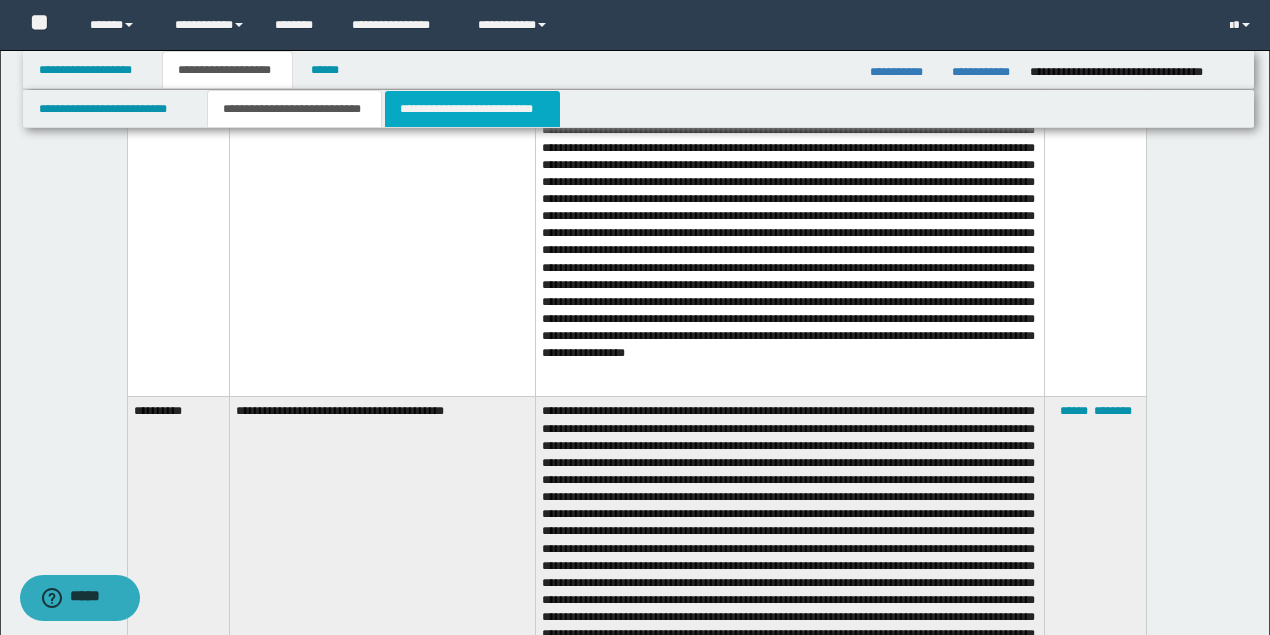 click on "**********" at bounding box center (472, 109) 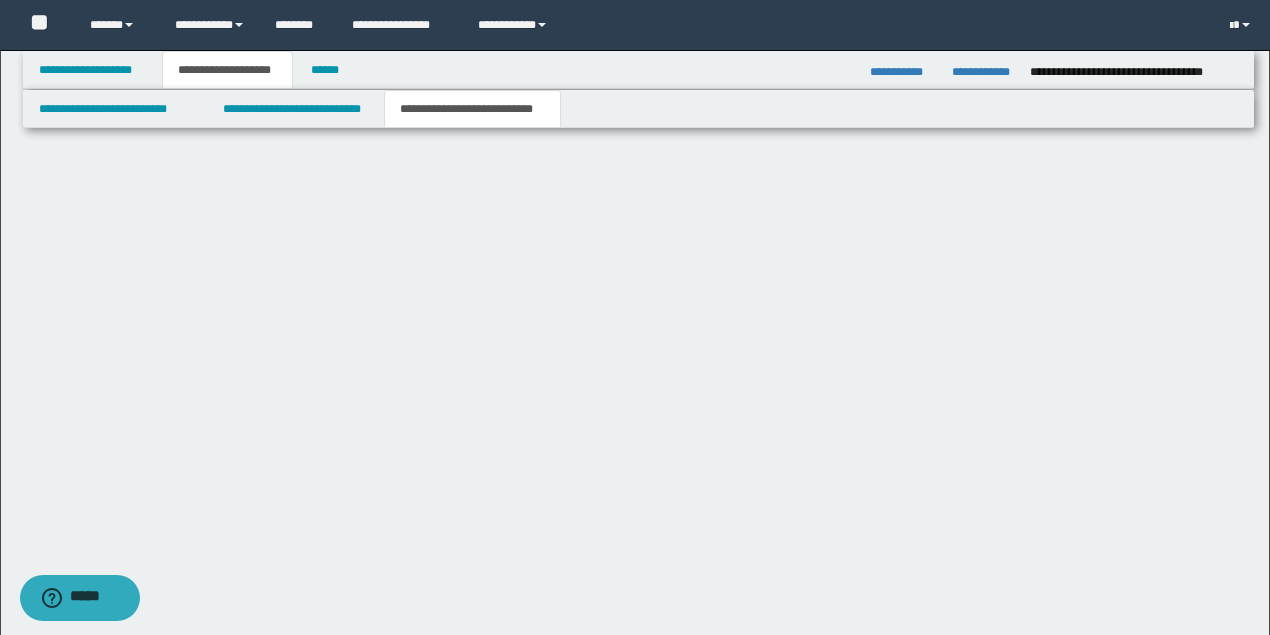 scroll, scrollTop: 1966, scrollLeft: 0, axis: vertical 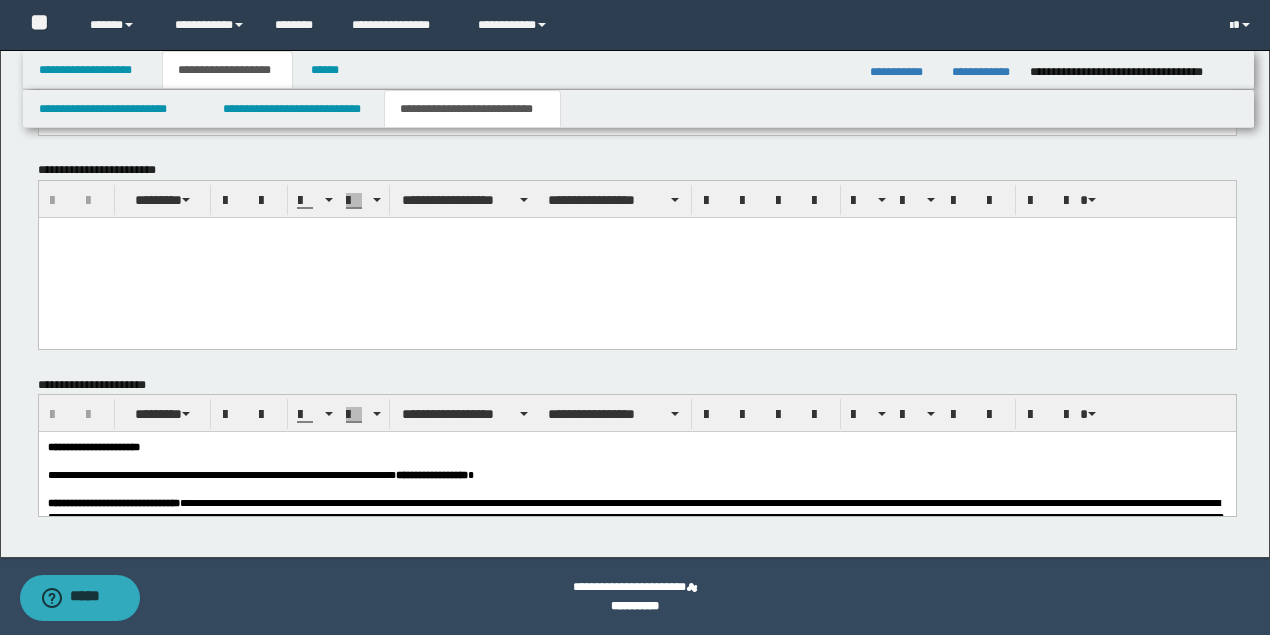 click at bounding box center [636, 258] 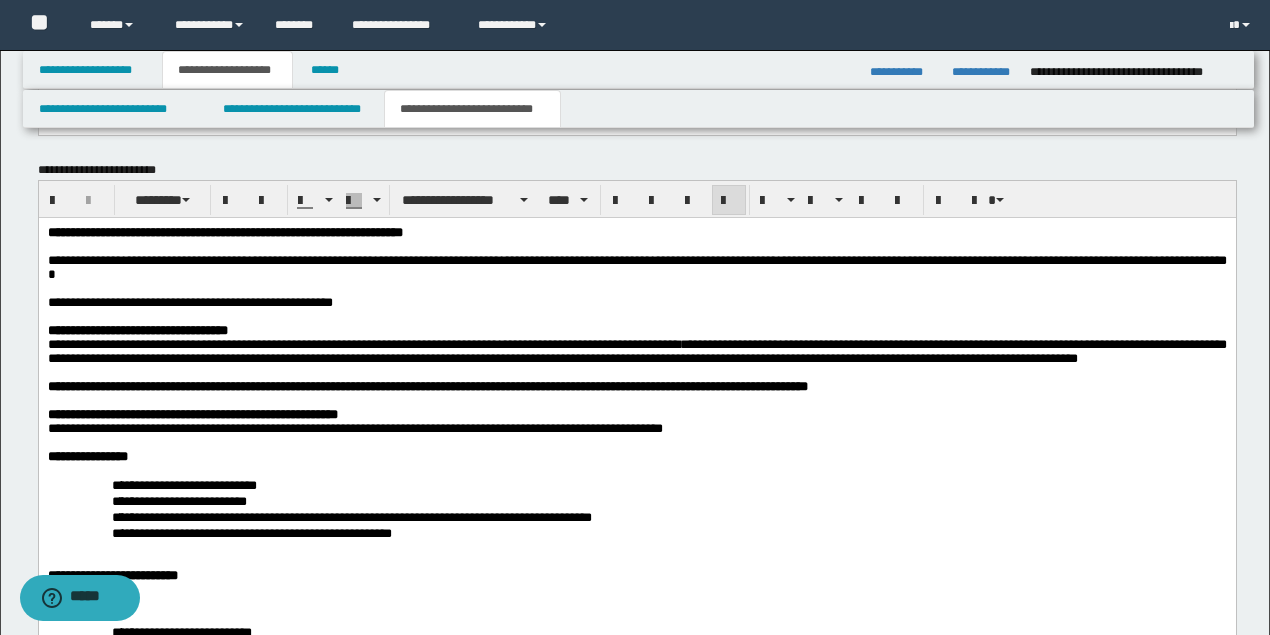click on "**********" at bounding box center (189, 302) 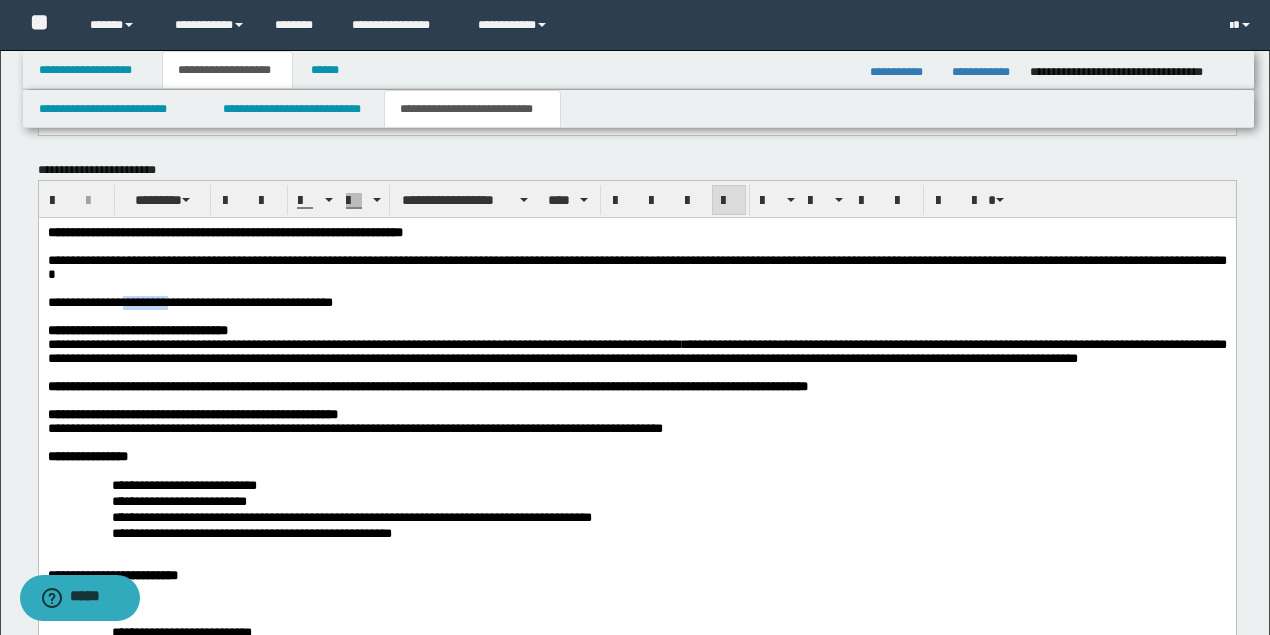 click on "**********" at bounding box center [189, 302] 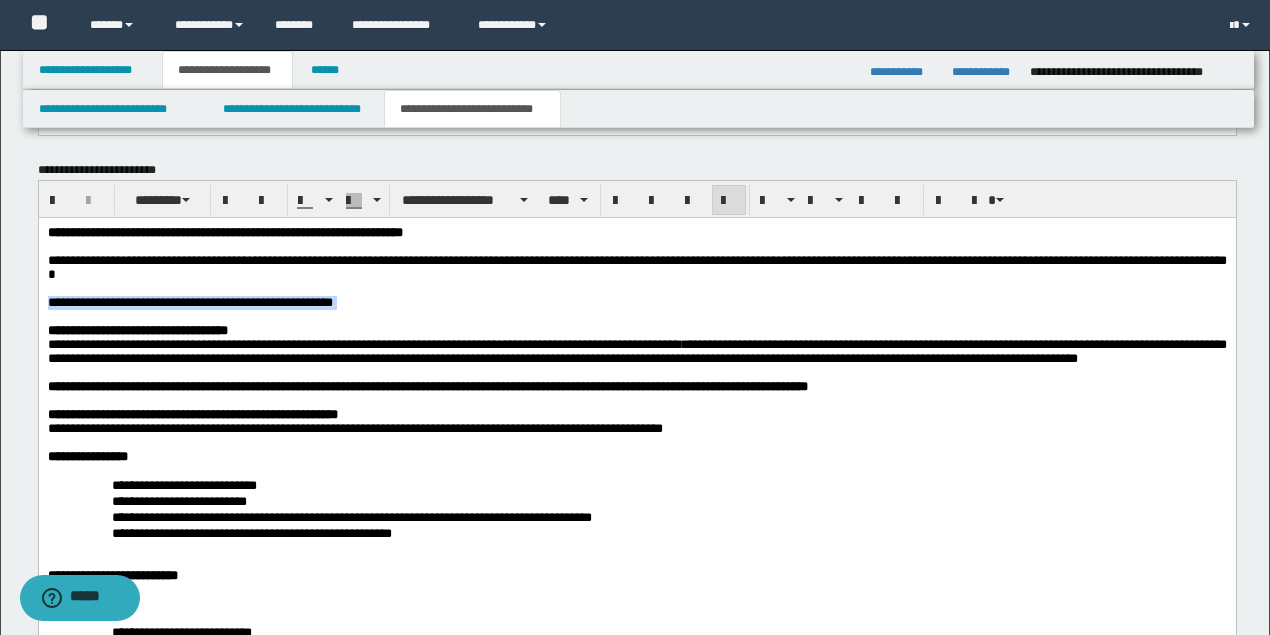 click on "**********" at bounding box center [189, 302] 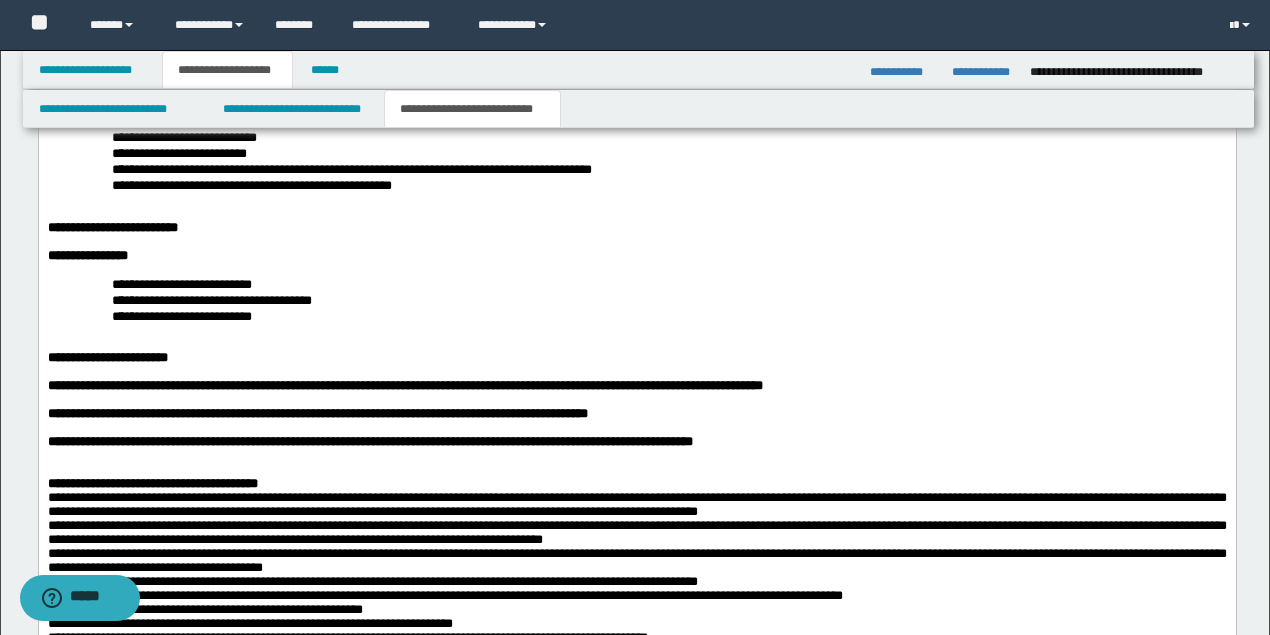 scroll, scrollTop: 2500, scrollLeft: 0, axis: vertical 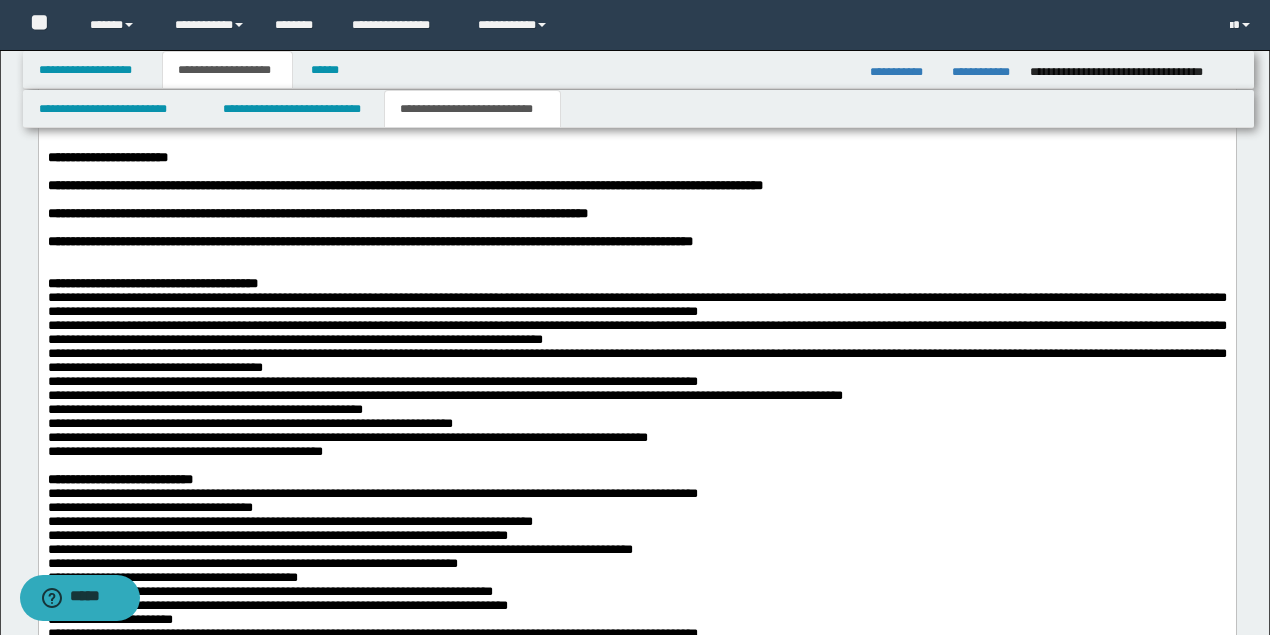 click on "**********" at bounding box center [636, 159] 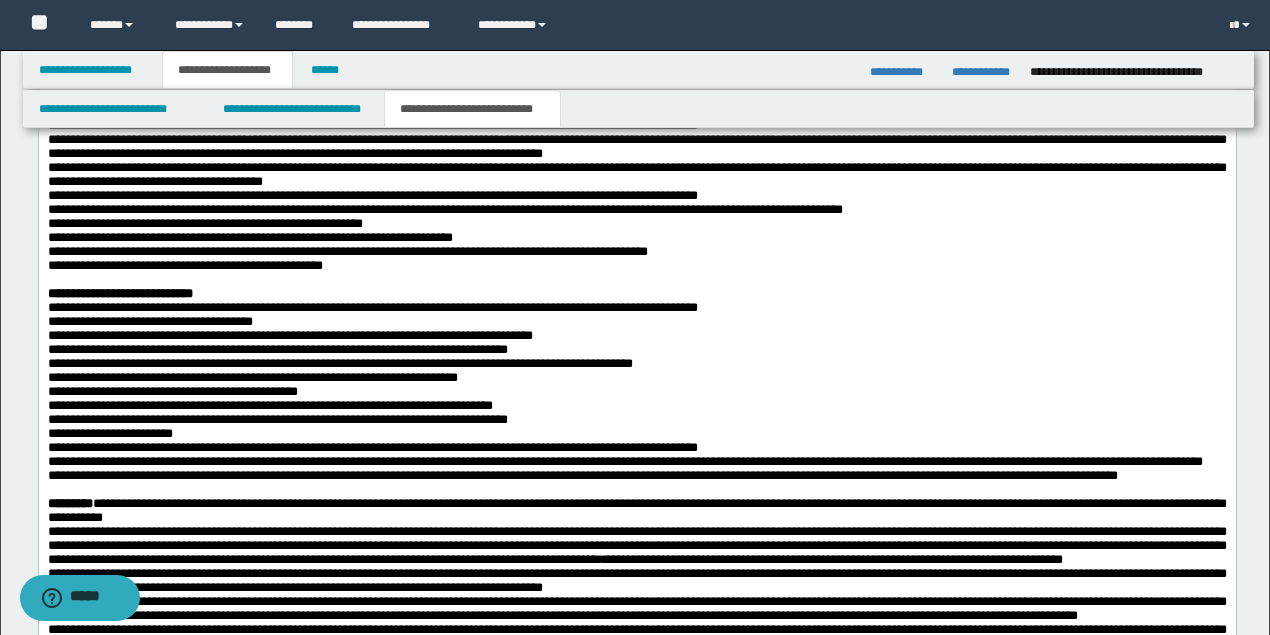 scroll, scrollTop: 2833, scrollLeft: 0, axis: vertical 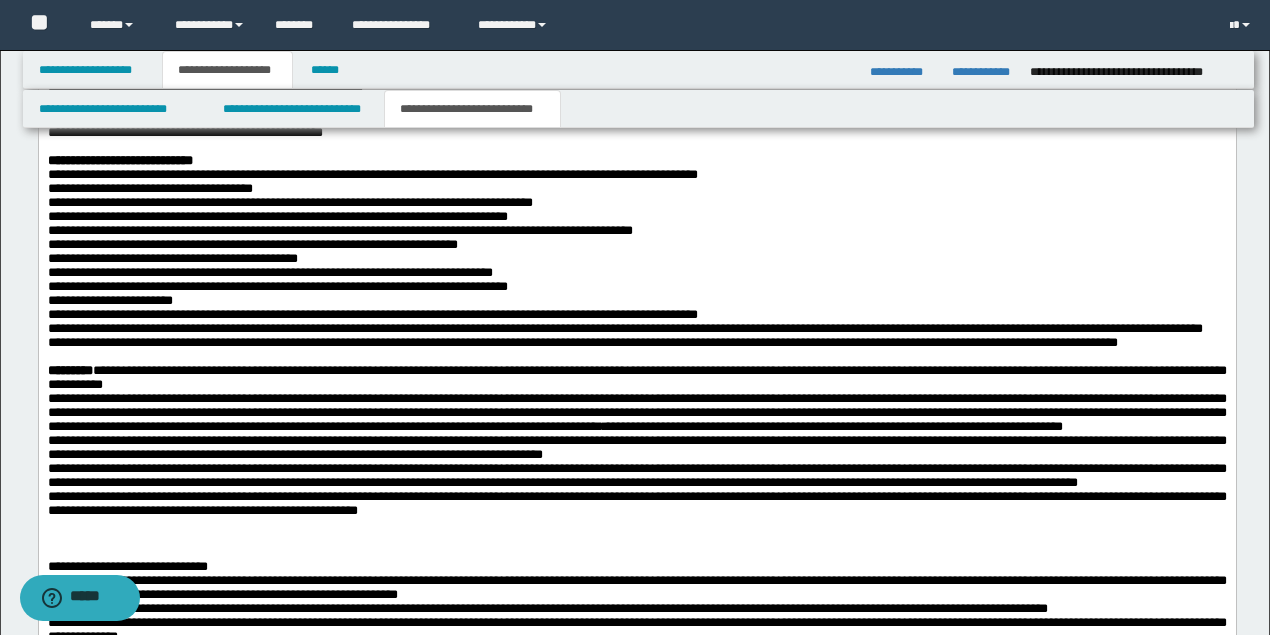 click on "**********" at bounding box center [636, 176] 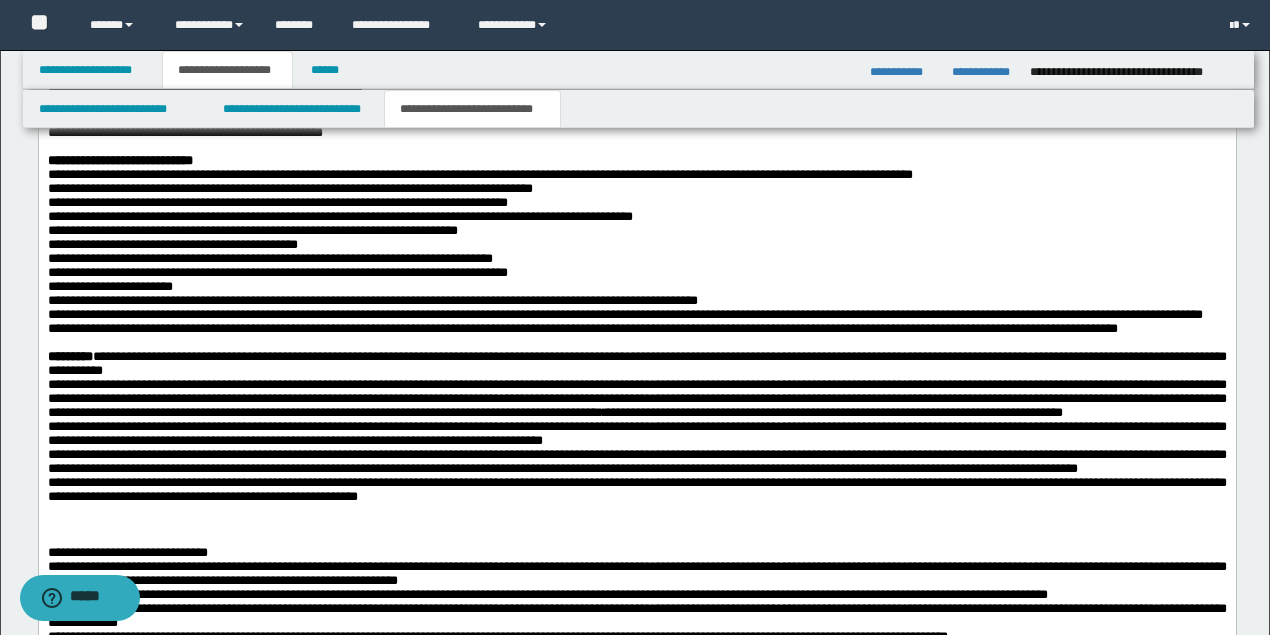 click on "**********" at bounding box center (636, 190) 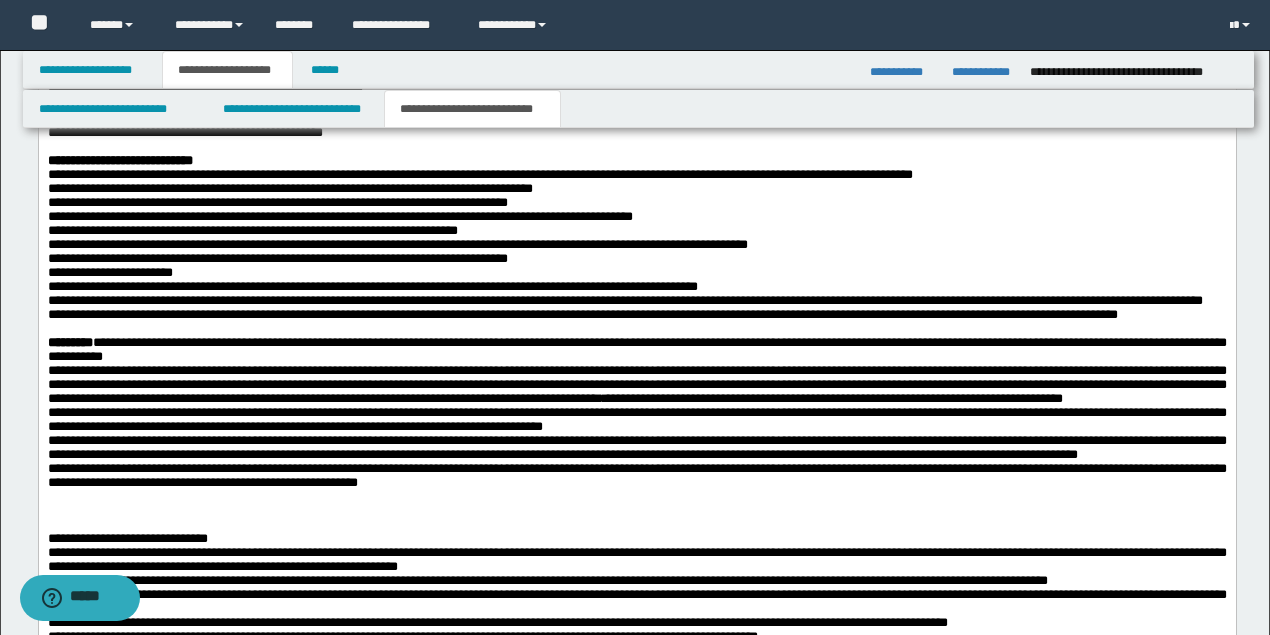 click on "**********" at bounding box center (636, 246) 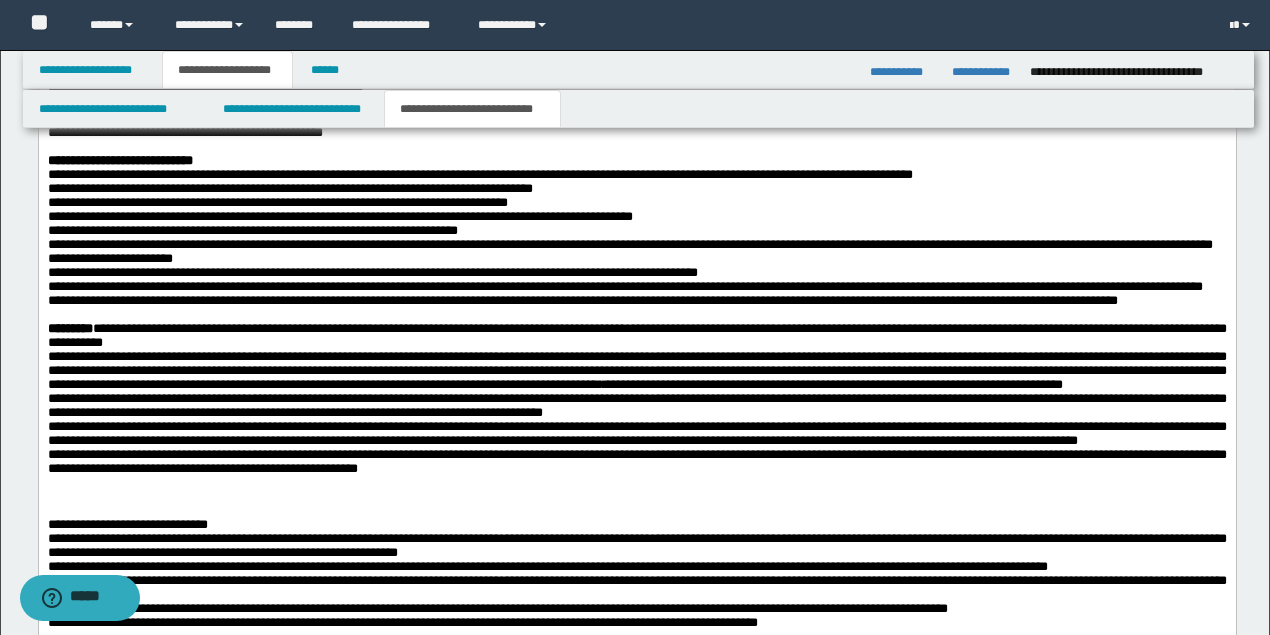scroll, scrollTop: 3033, scrollLeft: 0, axis: vertical 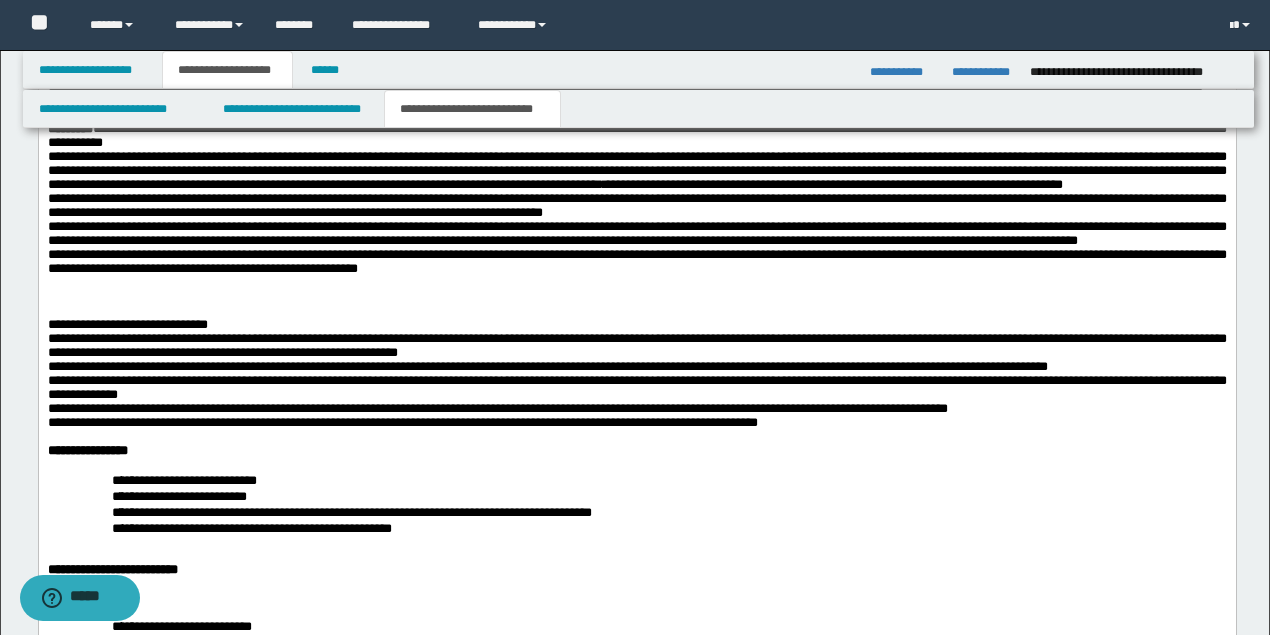 drag, startPoint x: 156, startPoint y: 279, endPoint x: 156, endPoint y: 267, distance: 12 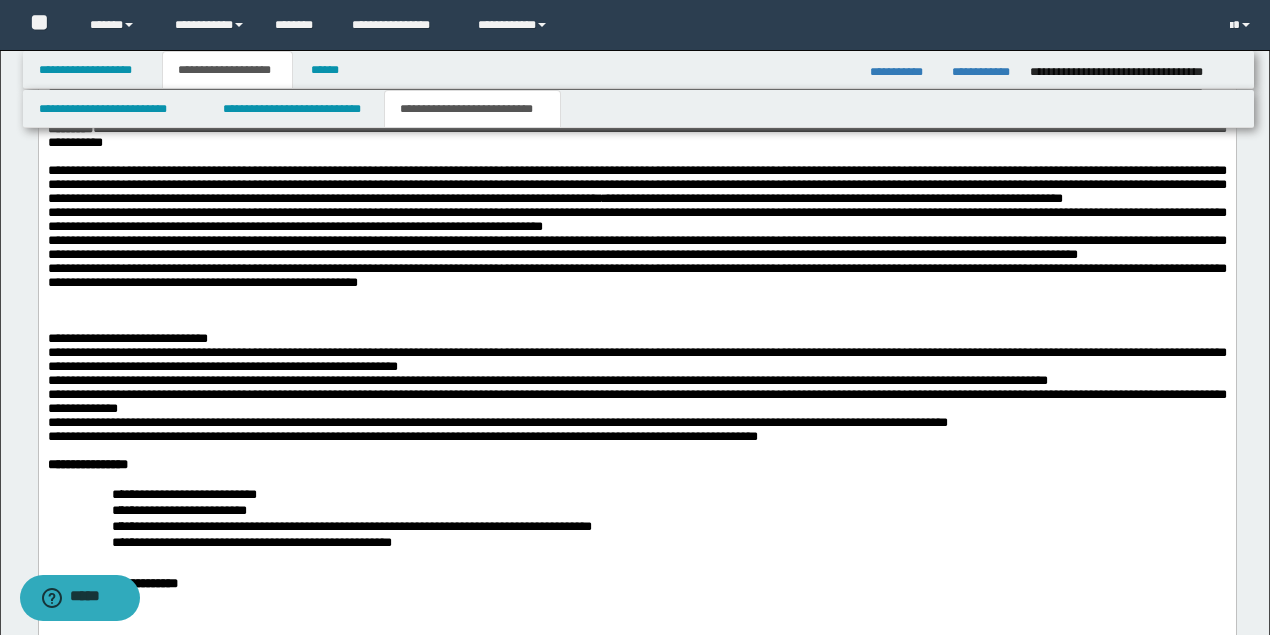 click on "**********" at bounding box center [636, -34] 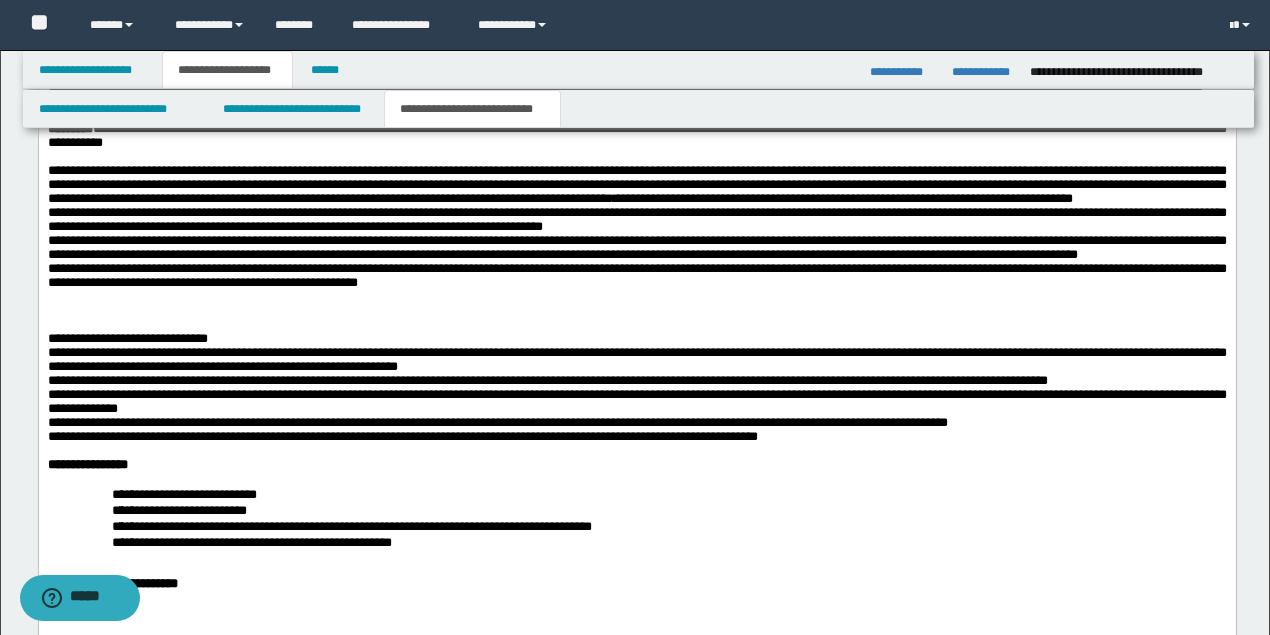 click on "**********" at bounding box center [636, -34] 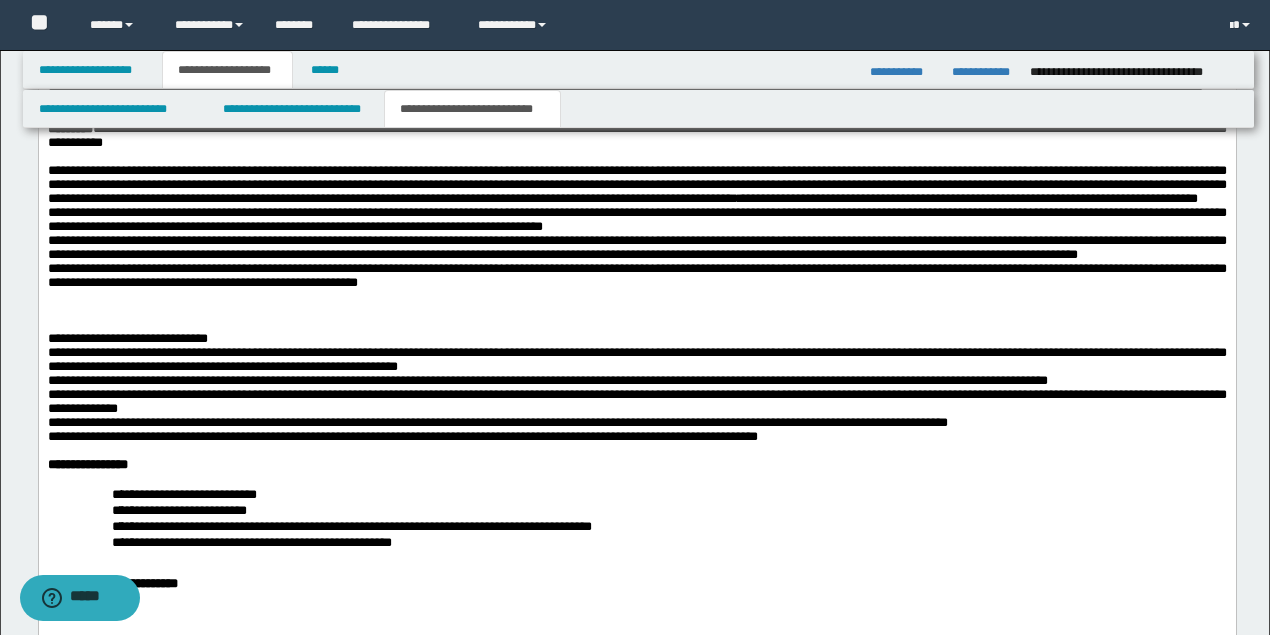 click on "**********" at bounding box center (636, 220) 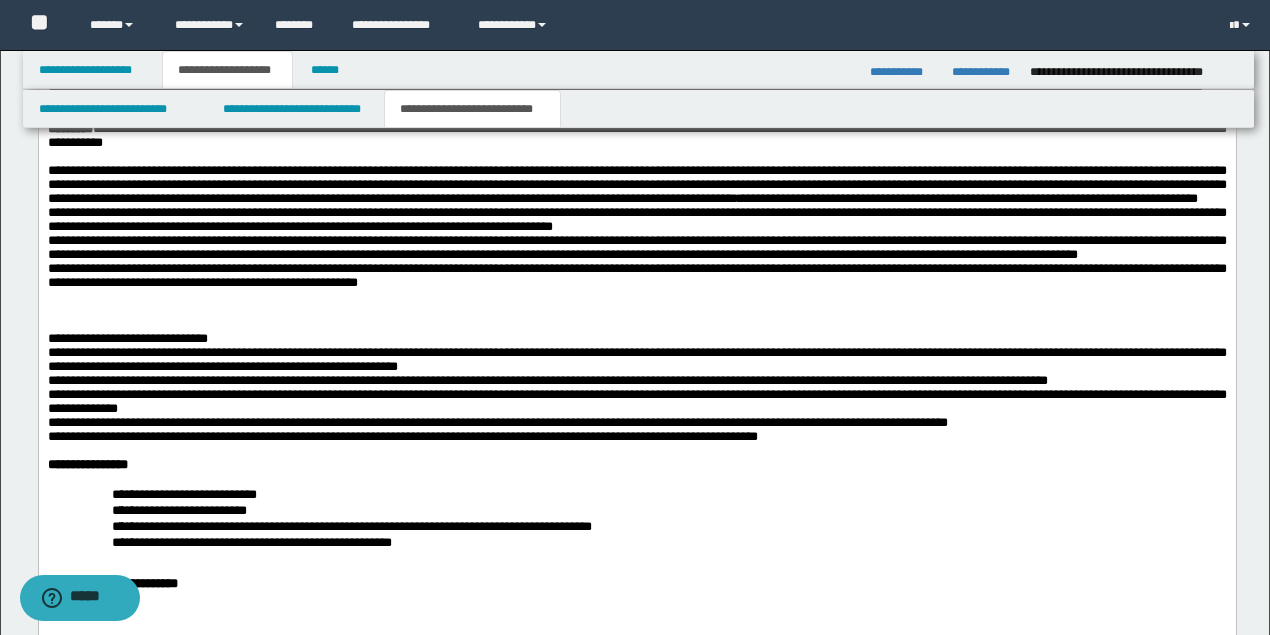 click on "**********" at bounding box center [636, 220] 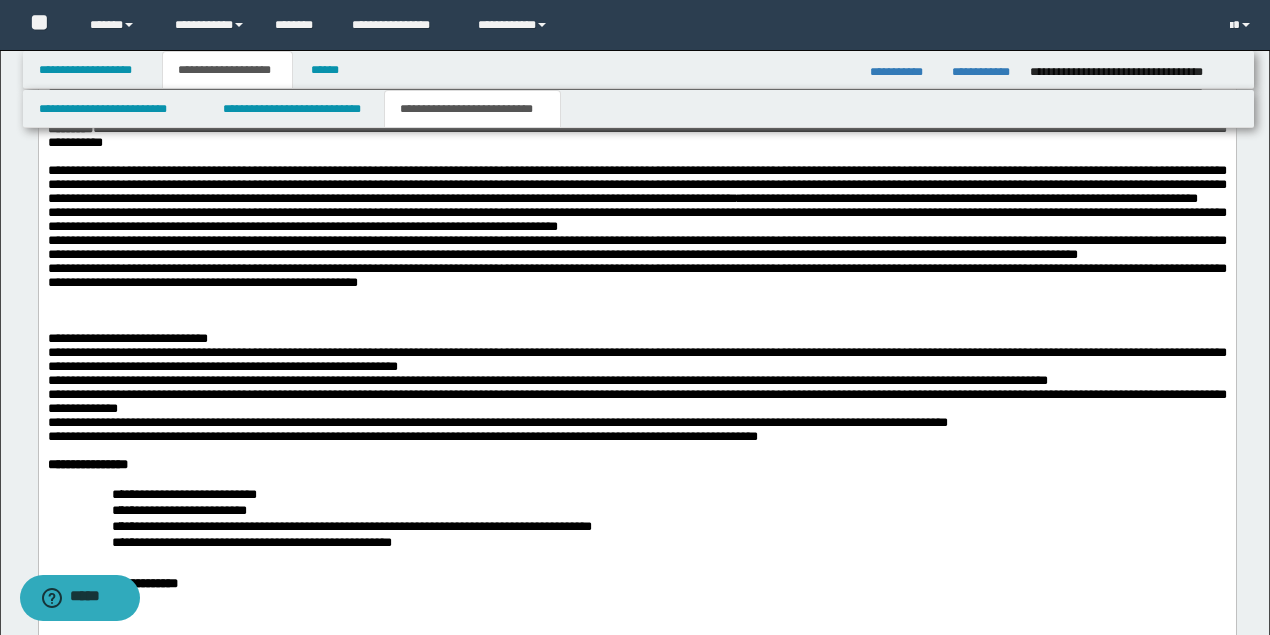 click on "**********" at bounding box center (636, 220) 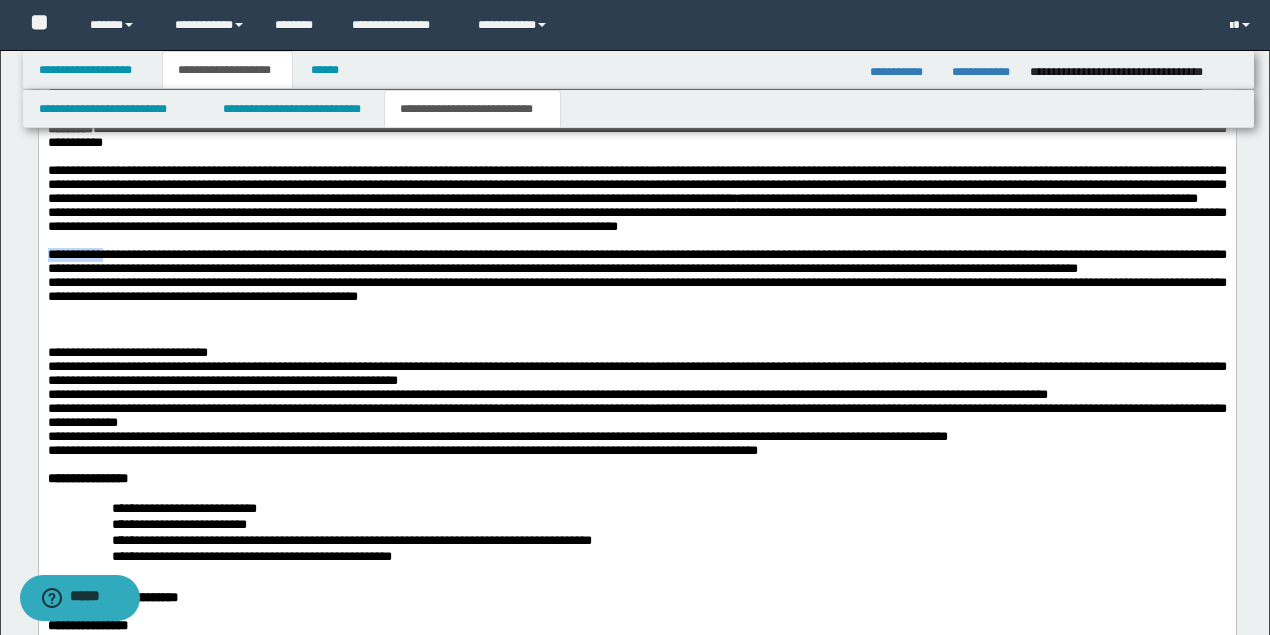 drag, startPoint x: 115, startPoint y: 415, endPoint x: 34, endPoint y: 415, distance: 81 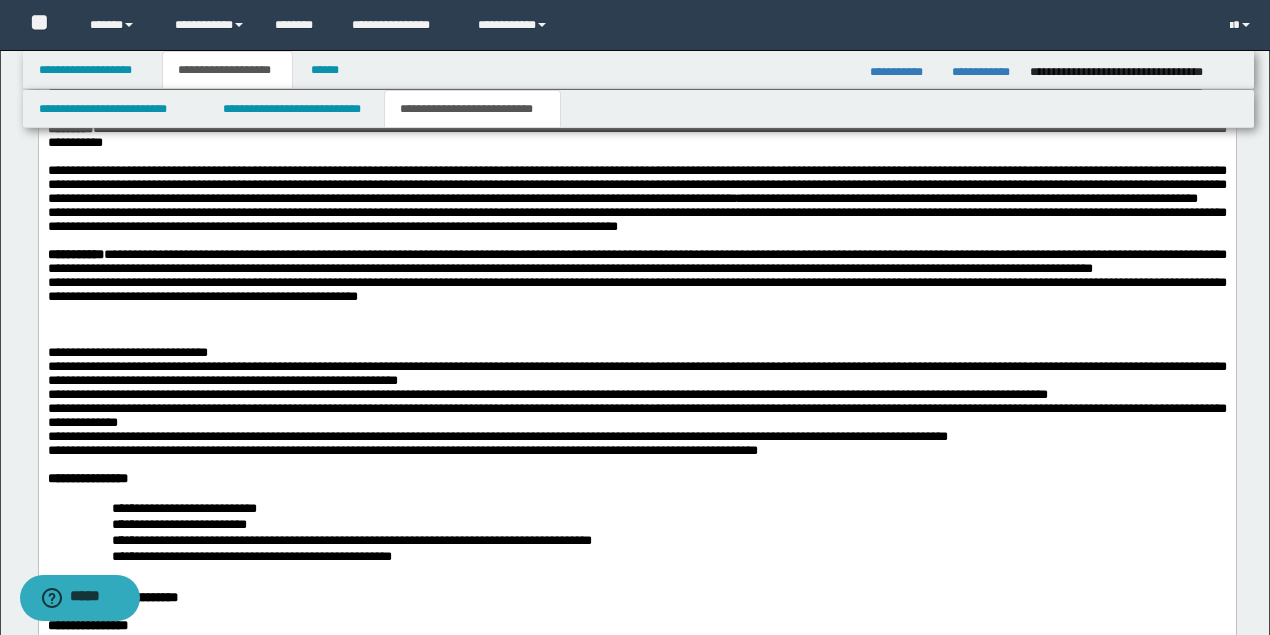 drag, startPoint x: 158, startPoint y: 443, endPoint x: 143, endPoint y: 421, distance: 26.627054 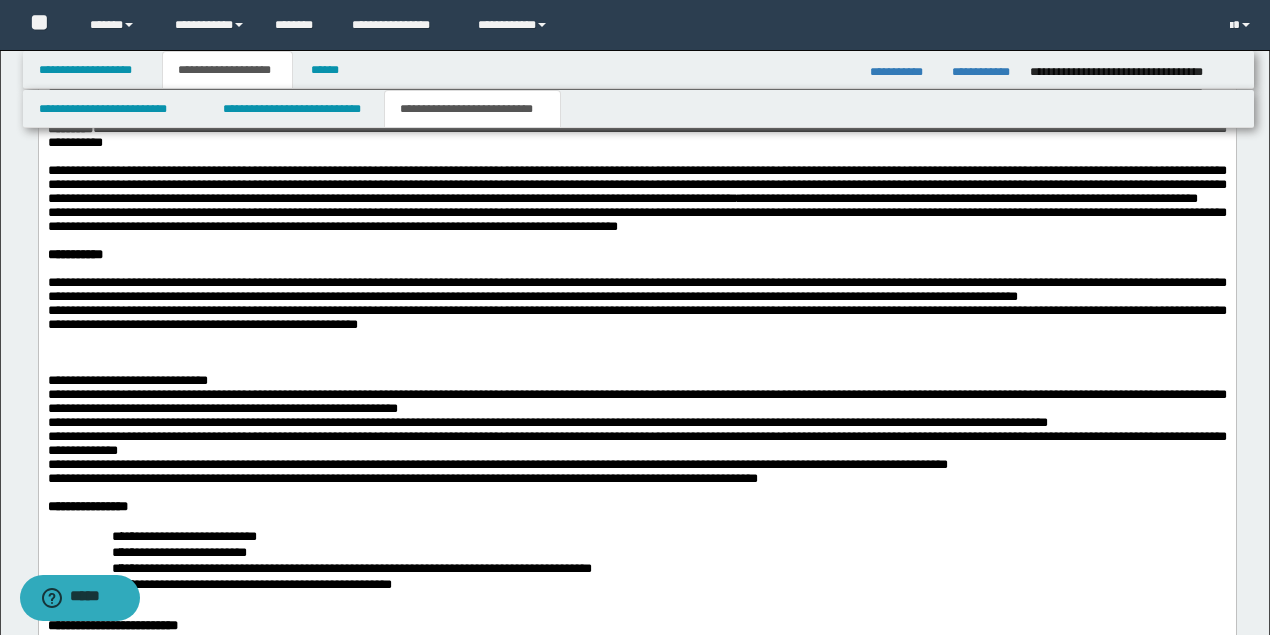 click on "**********" at bounding box center [636, 291] 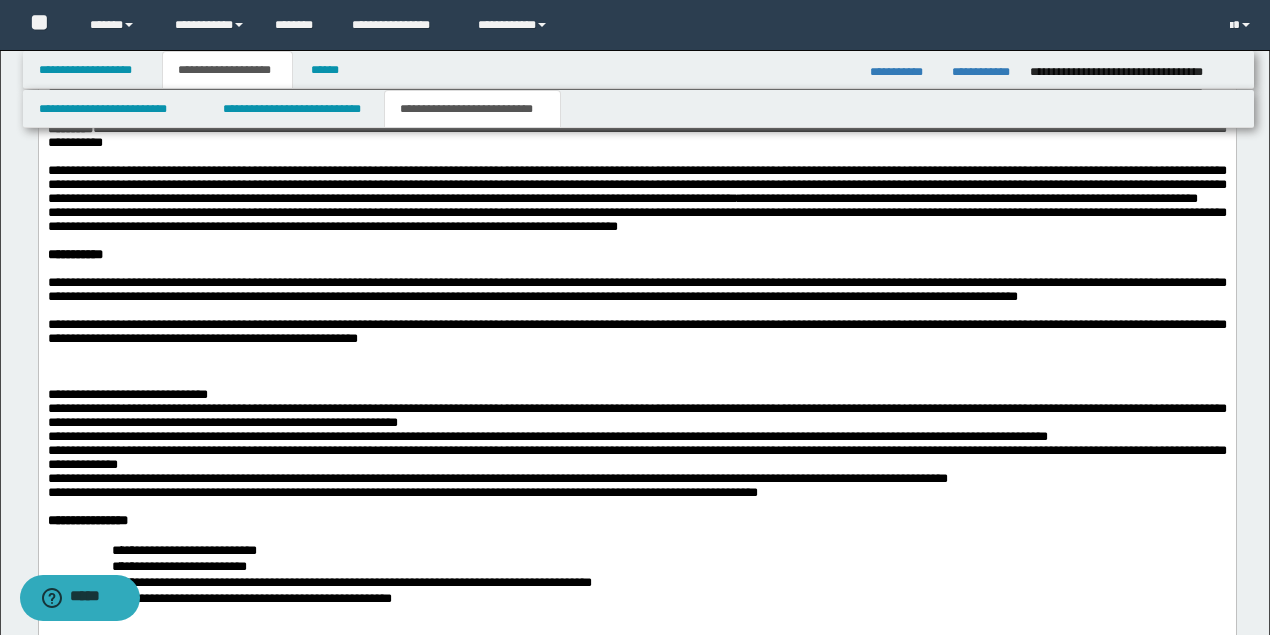 scroll, scrollTop: 3166, scrollLeft: 0, axis: vertical 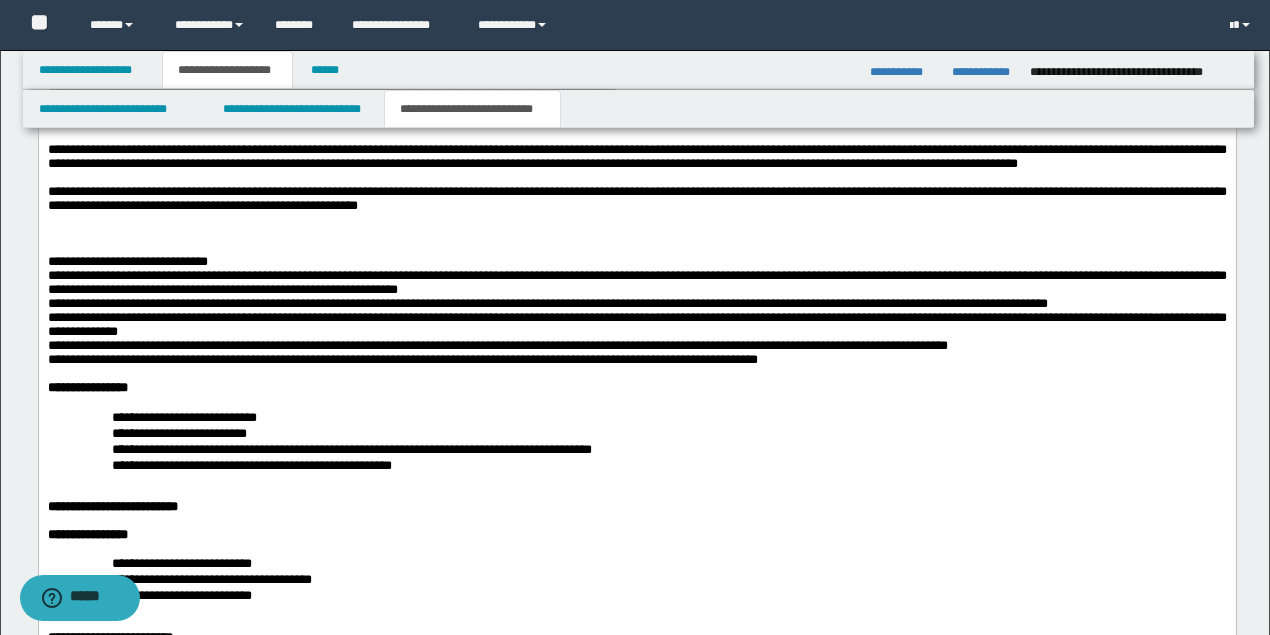 click at bounding box center (636, 235) 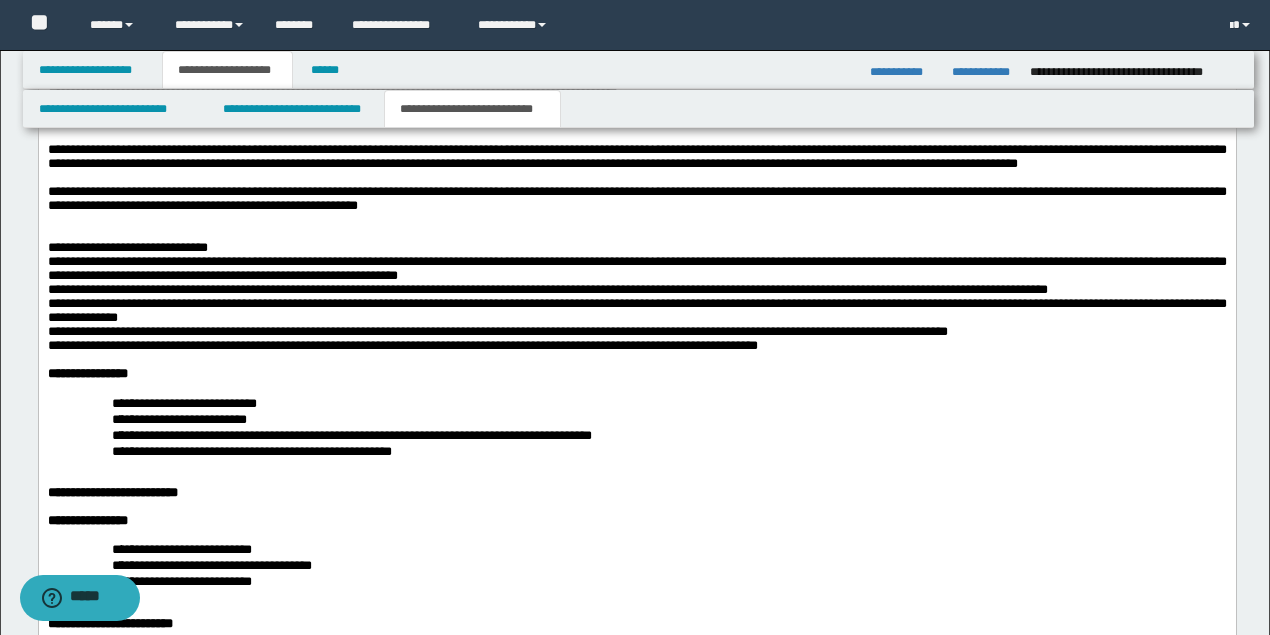 scroll, scrollTop: 3300, scrollLeft: 0, axis: vertical 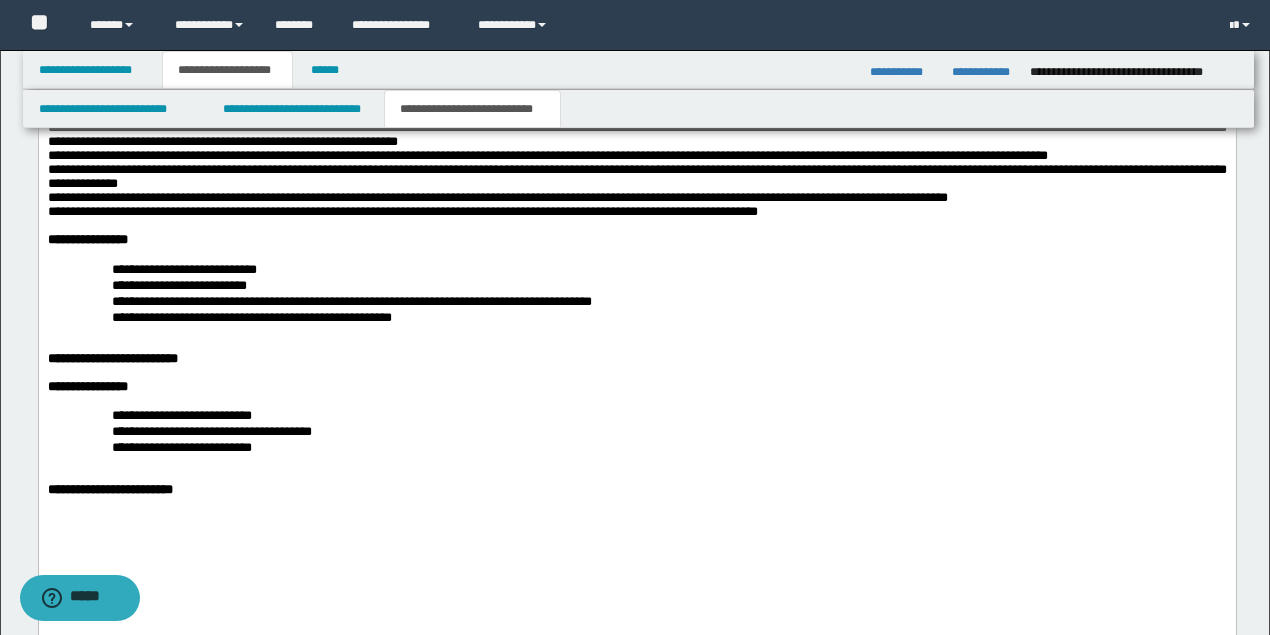 drag, startPoint x: 40, startPoint y: 319, endPoint x: 876, endPoint y: 418, distance: 841.84143 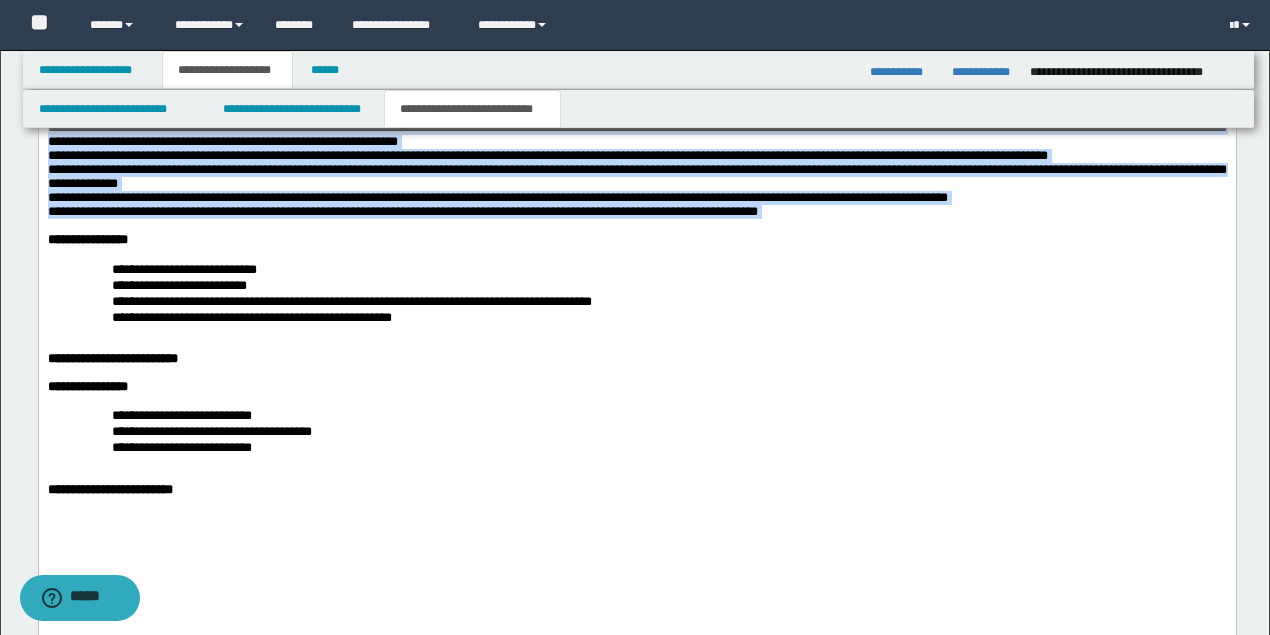 drag, startPoint x: 895, startPoint y: 414, endPoint x: 38, endPoint y: -799, distance: 1485.1997 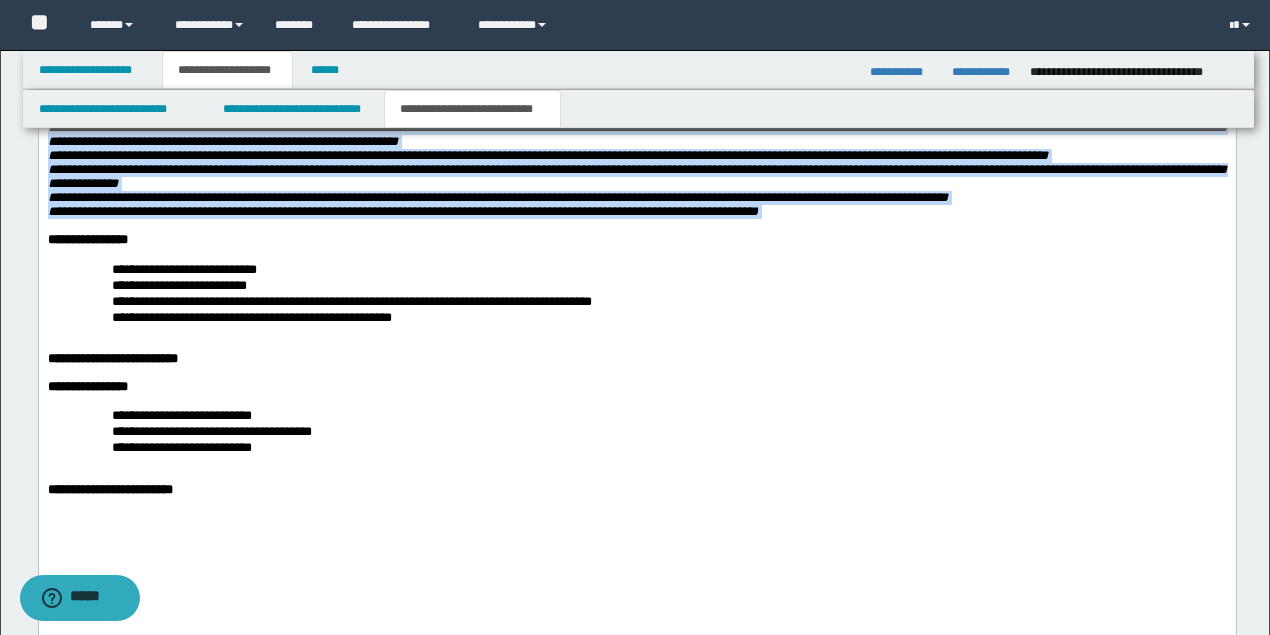 click on "**********" at bounding box center (636, 135) 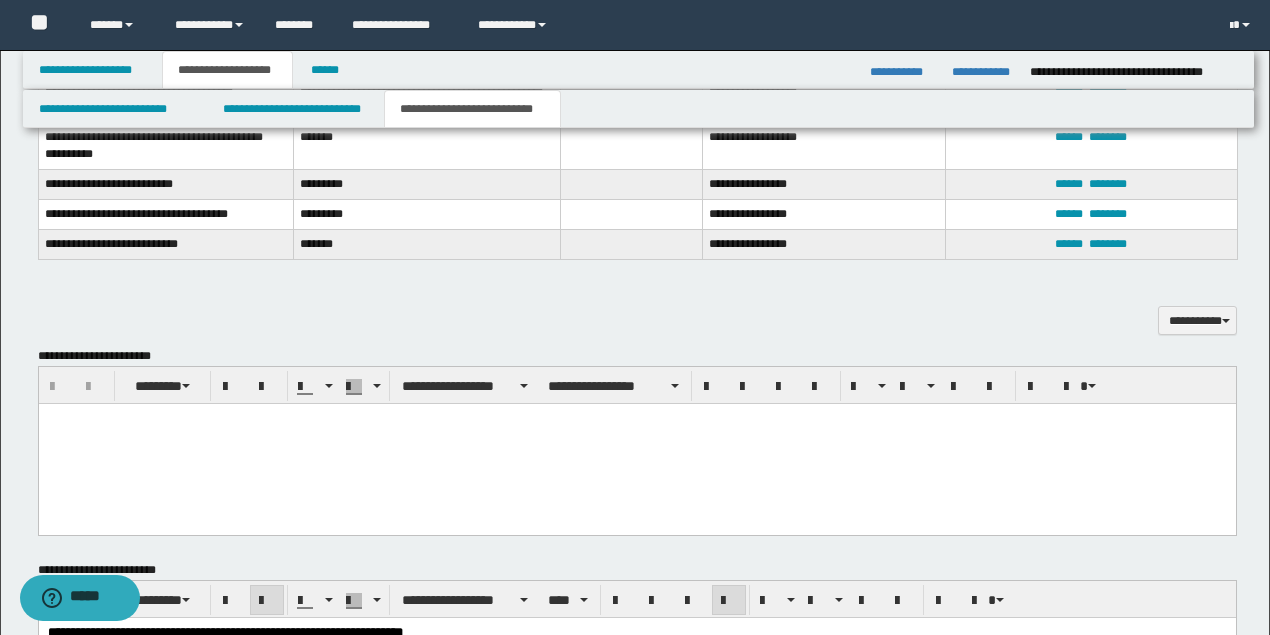 scroll, scrollTop: 1366, scrollLeft: 0, axis: vertical 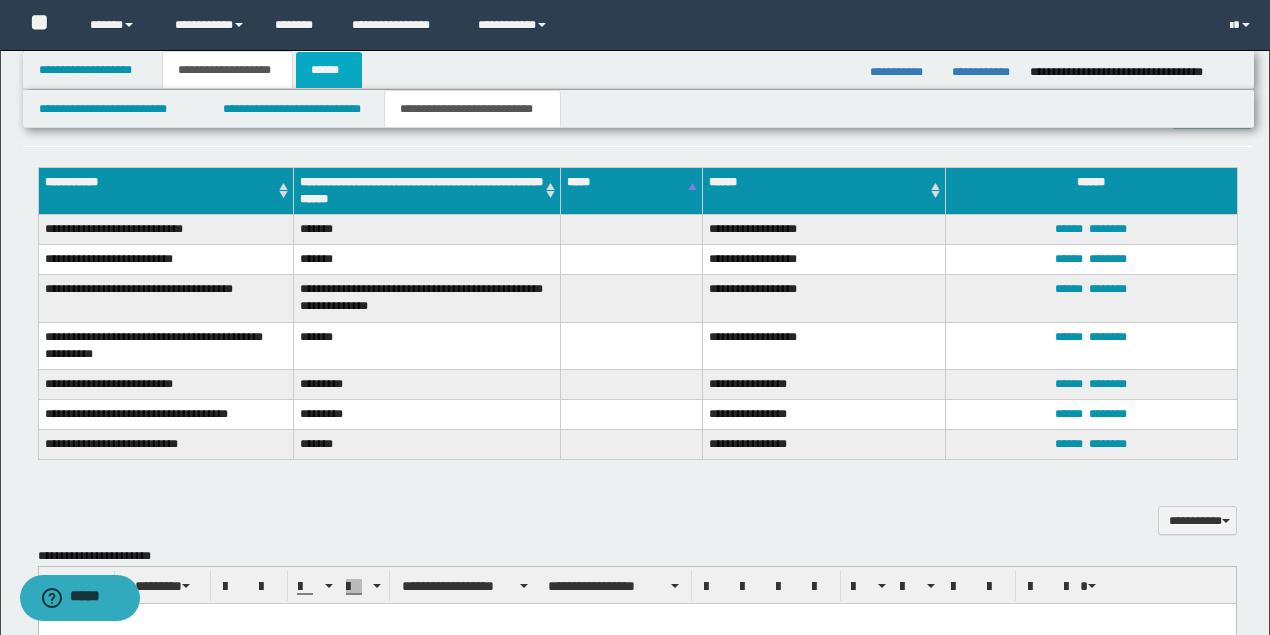 click on "******" at bounding box center (329, 70) 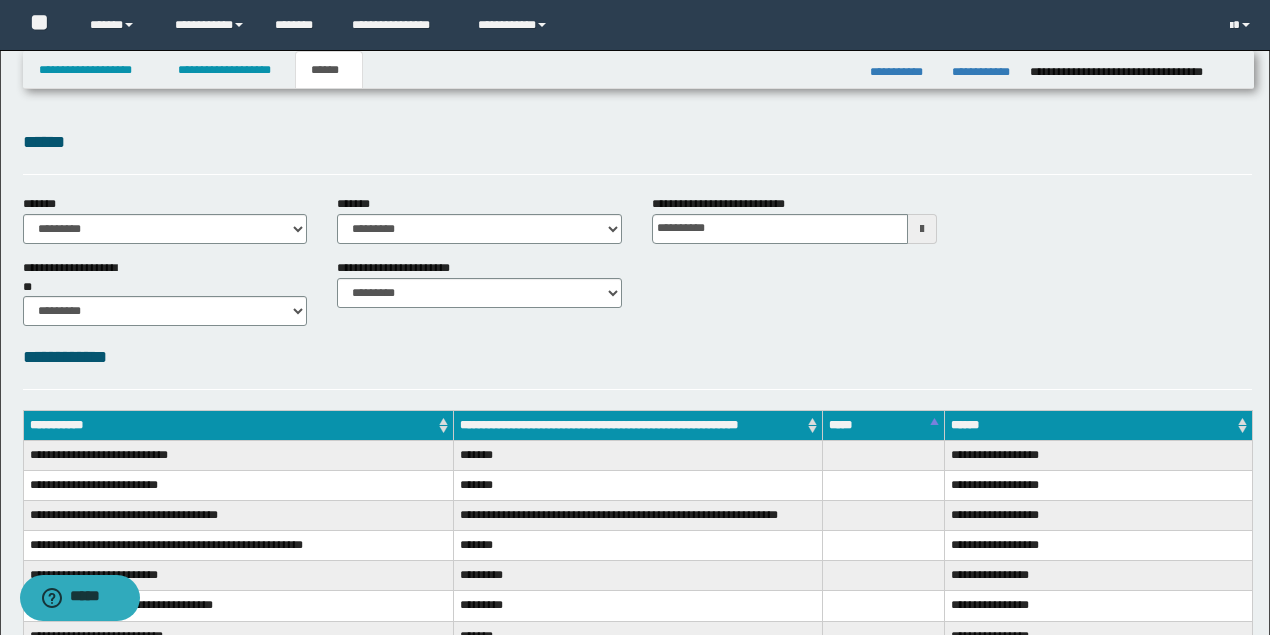 scroll, scrollTop: 133, scrollLeft: 0, axis: vertical 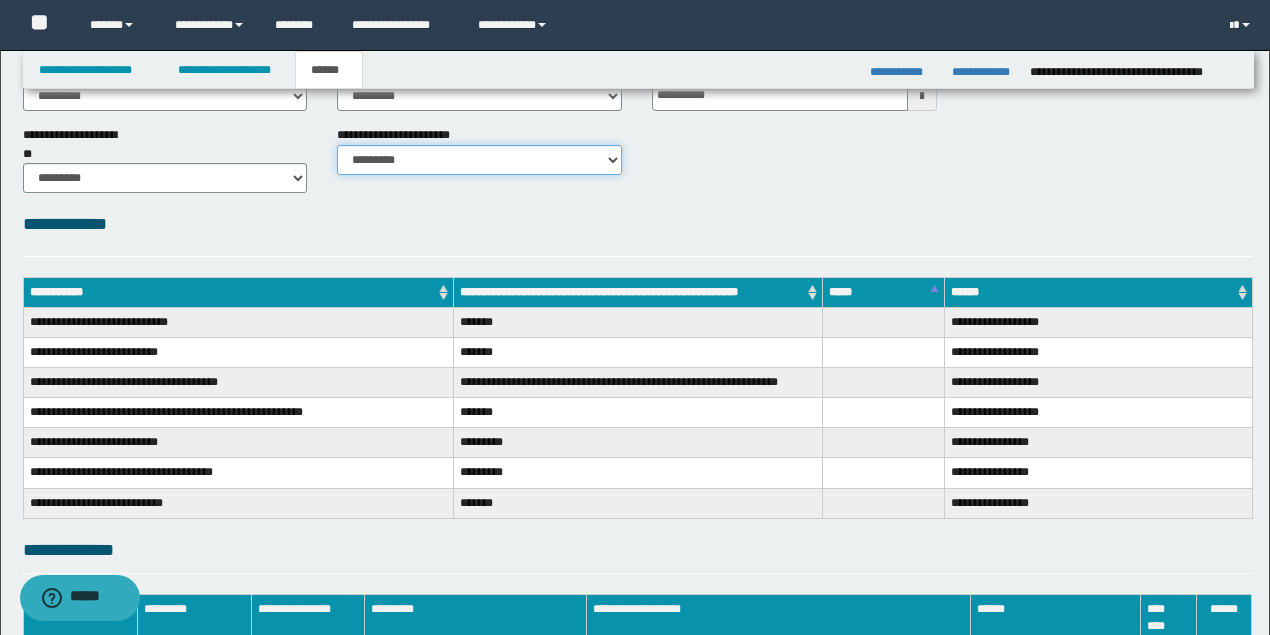 click on "*********
*********
*********" at bounding box center [479, 160] 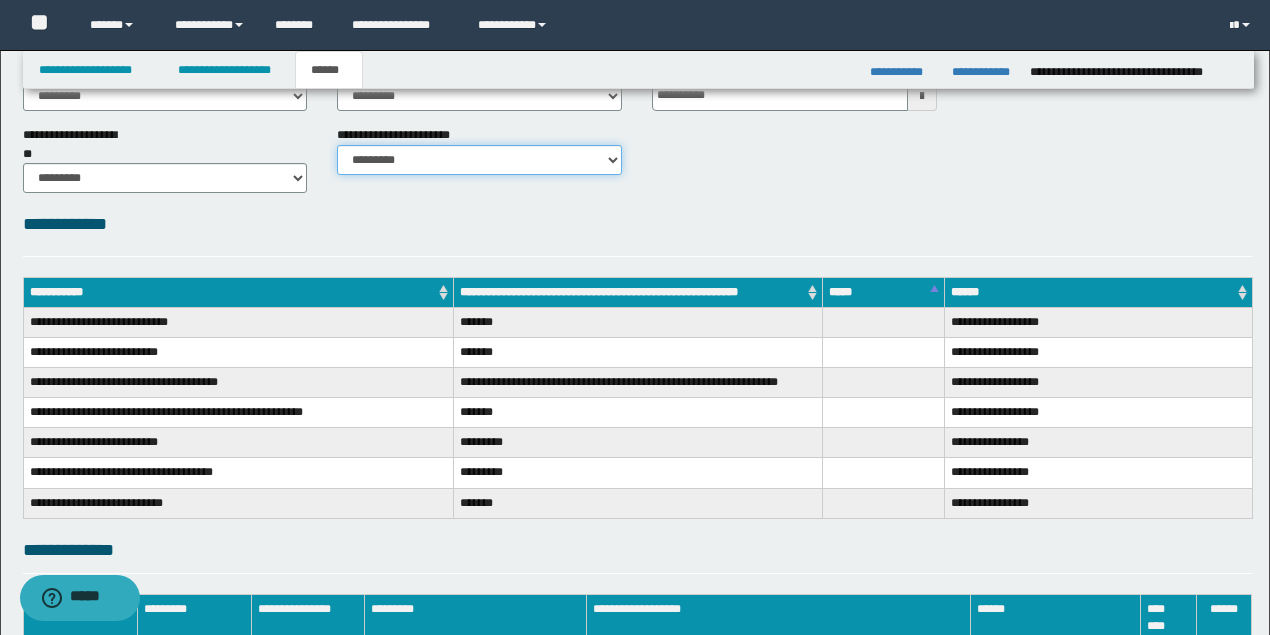 scroll, scrollTop: 405, scrollLeft: 0, axis: vertical 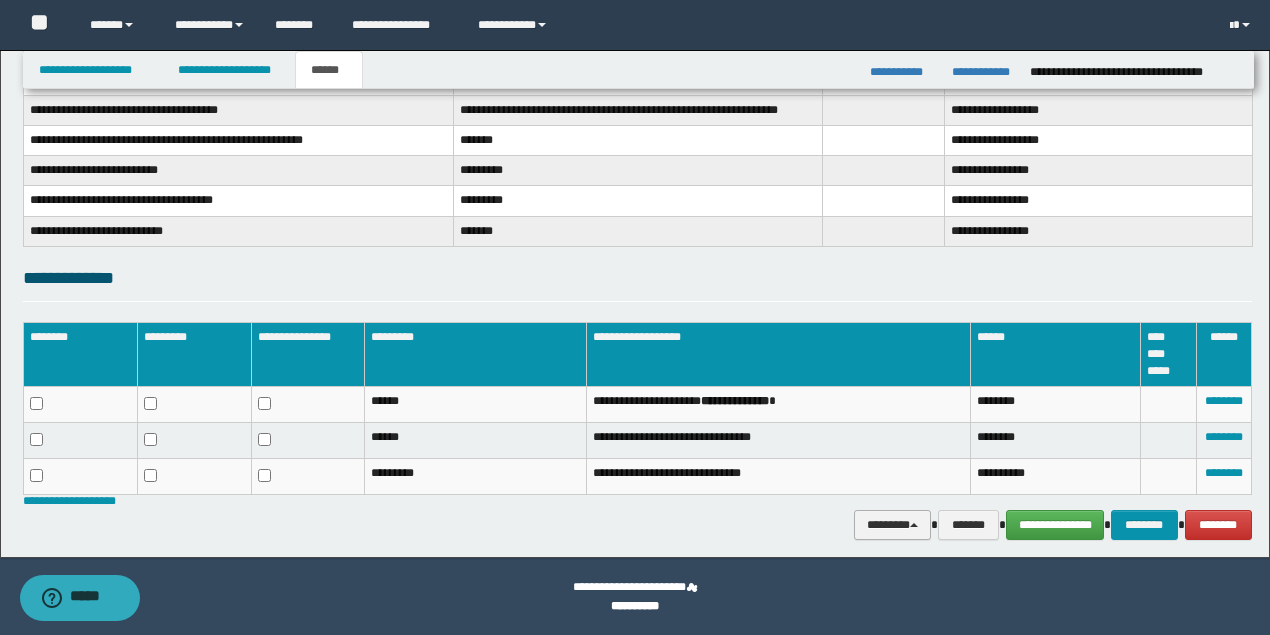 click on "********" at bounding box center [893, 524] 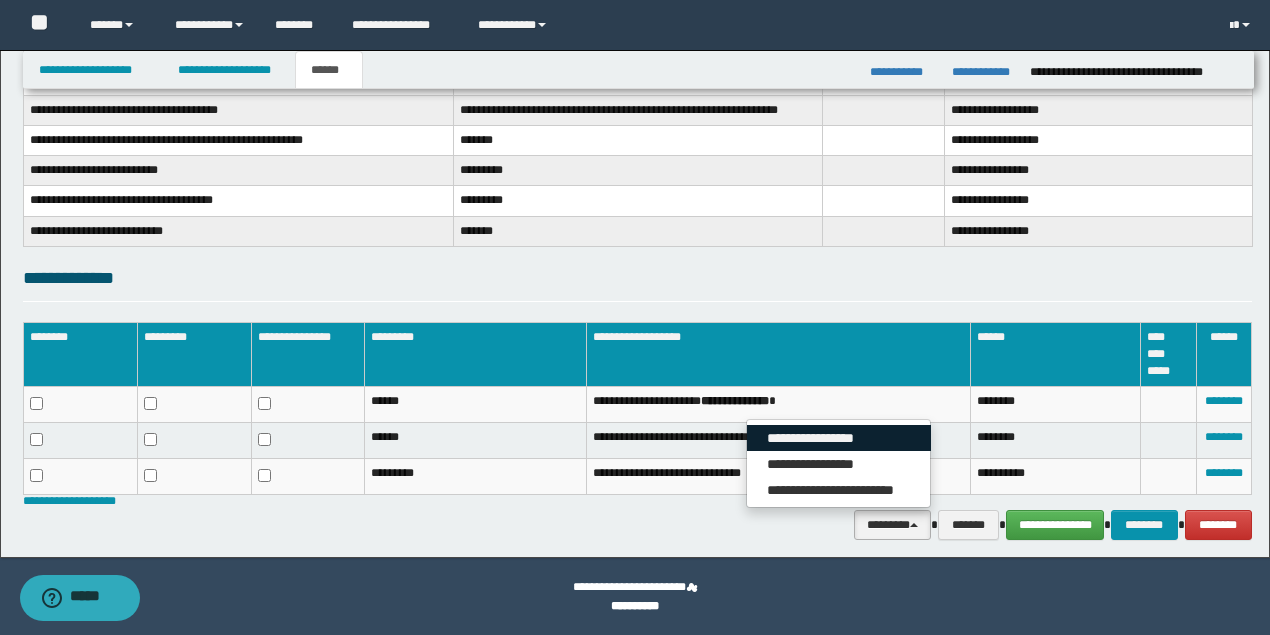 click on "**********" at bounding box center (839, 438) 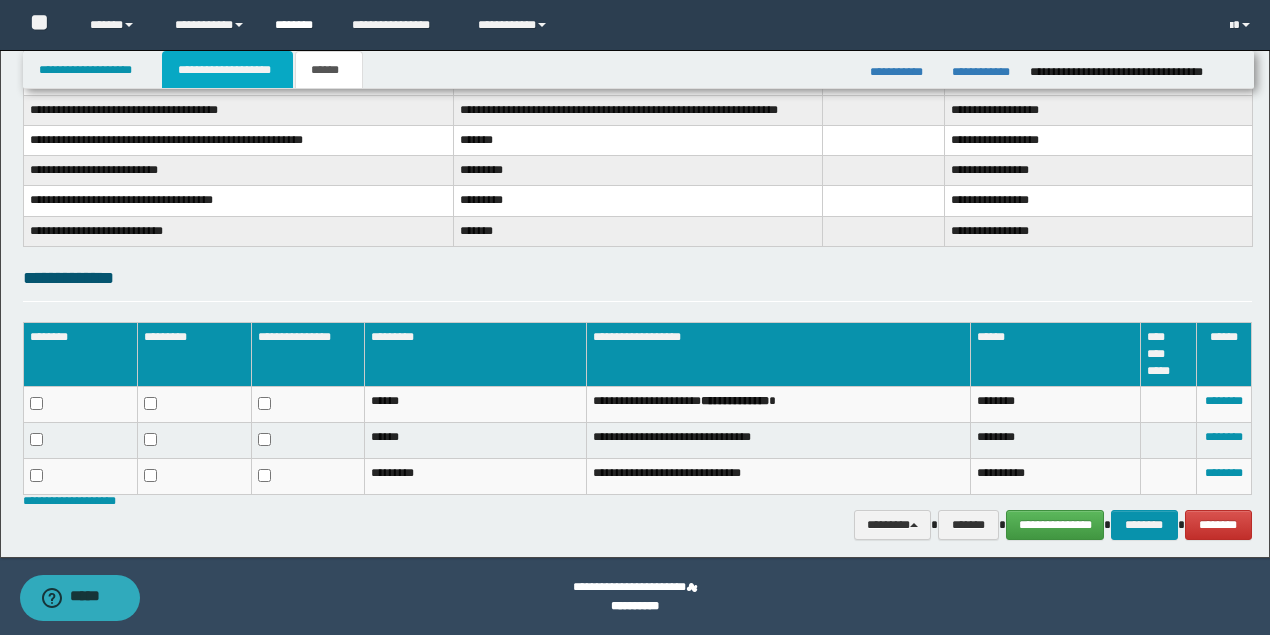 drag, startPoint x: 277, startPoint y: 76, endPoint x: 291, endPoint y: 2, distance: 75.31268 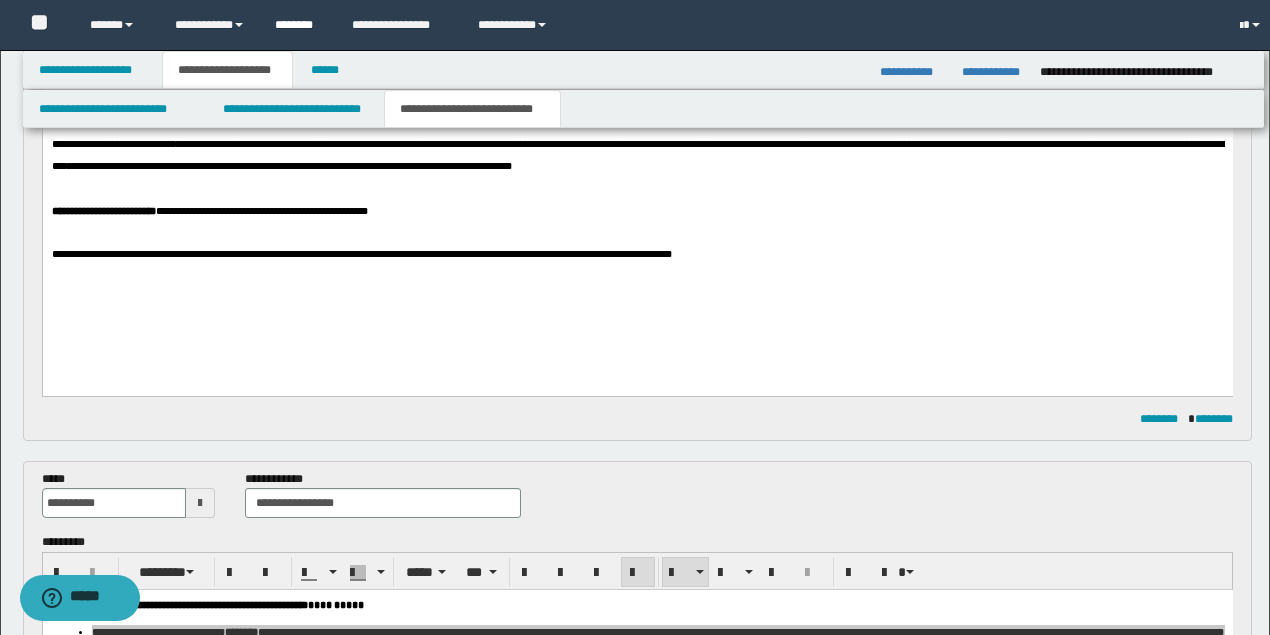scroll, scrollTop: 436, scrollLeft: 0, axis: vertical 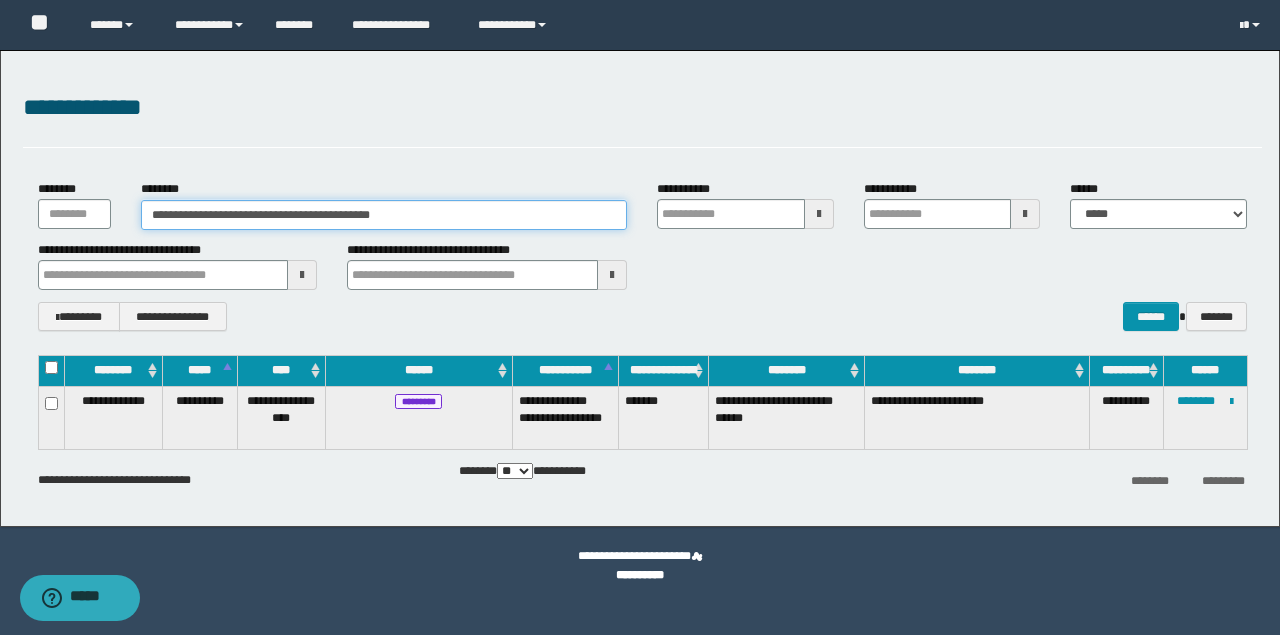 drag, startPoint x: 425, startPoint y: 209, endPoint x: 136, endPoint y: 206, distance: 289.01556 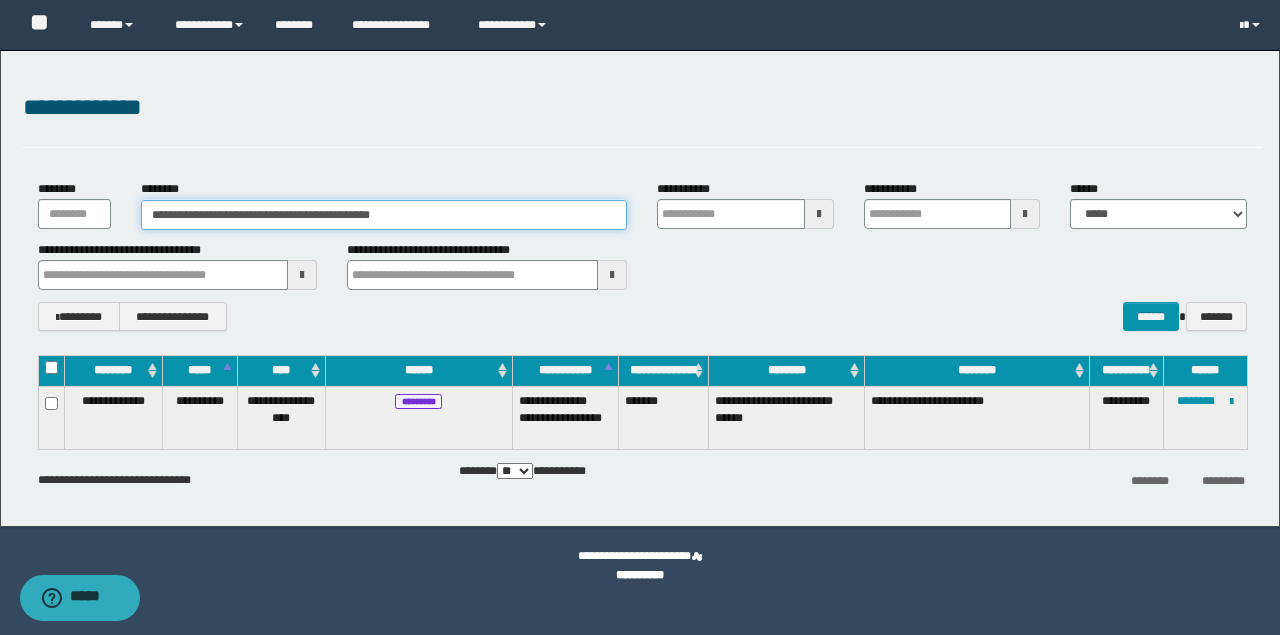 paste 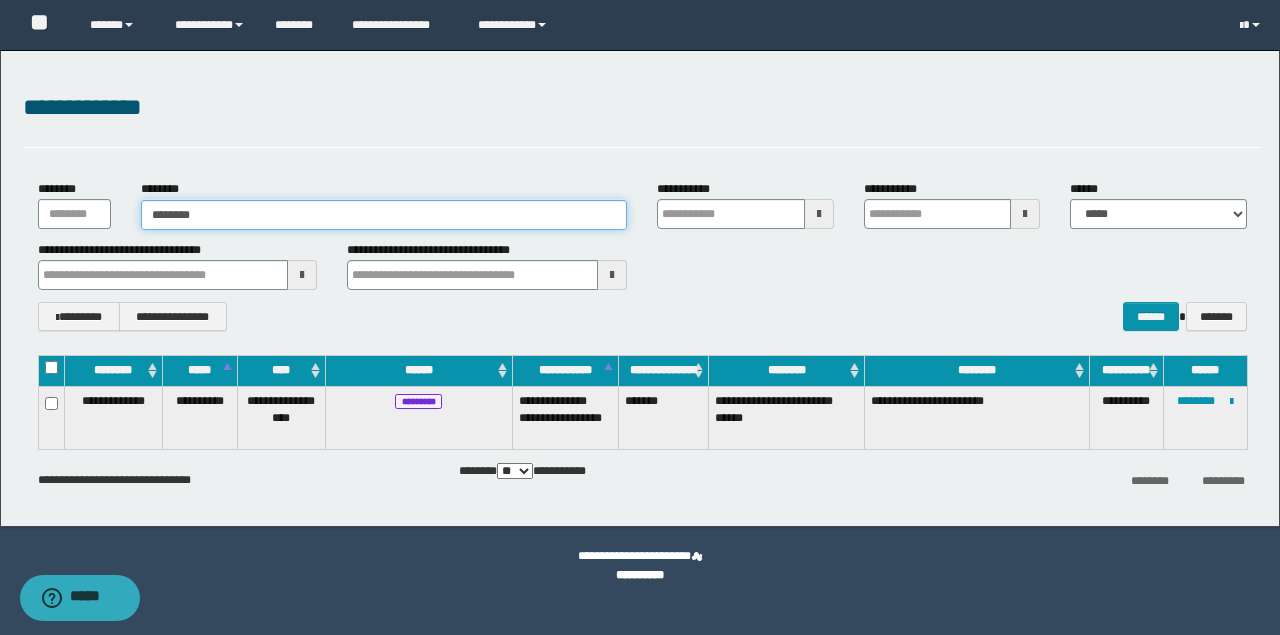type on "********" 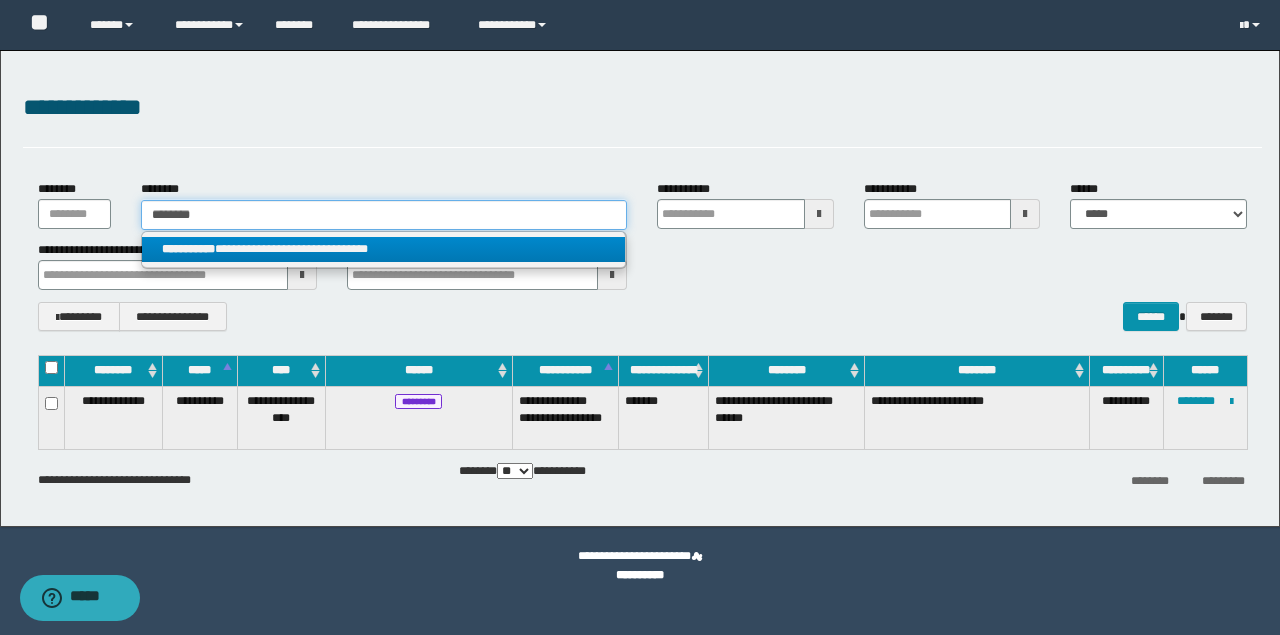 type on "********" 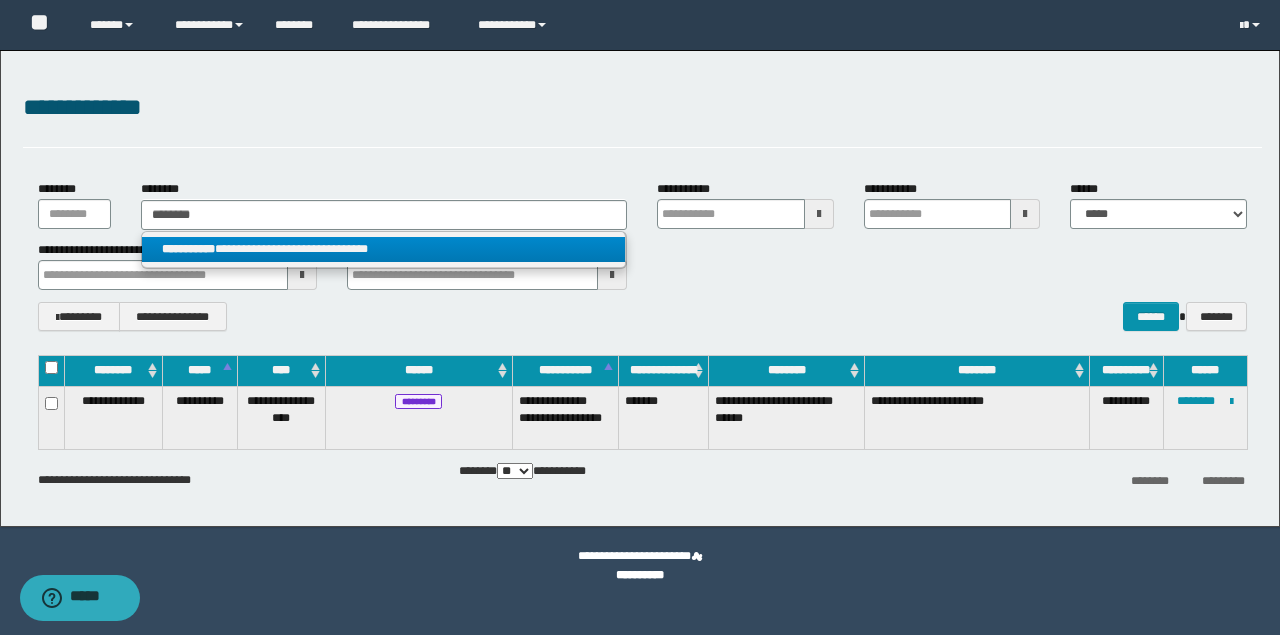 drag, startPoint x: 319, startPoint y: 247, endPoint x: 280, endPoint y: 82, distance: 169.54645 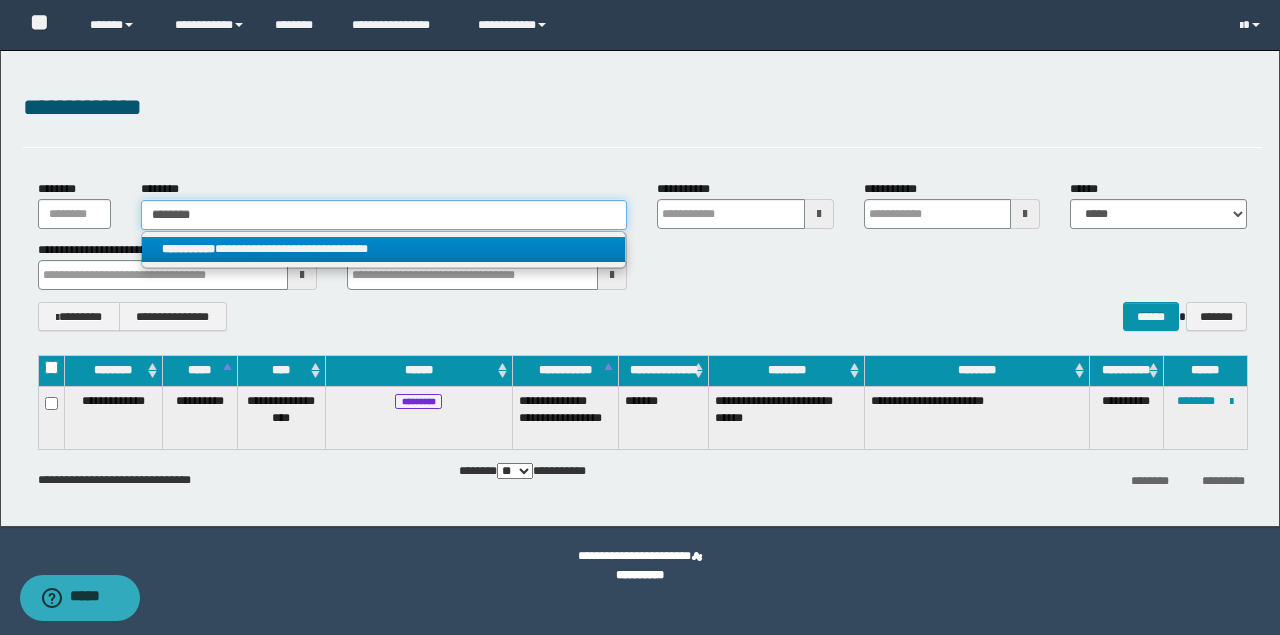 type 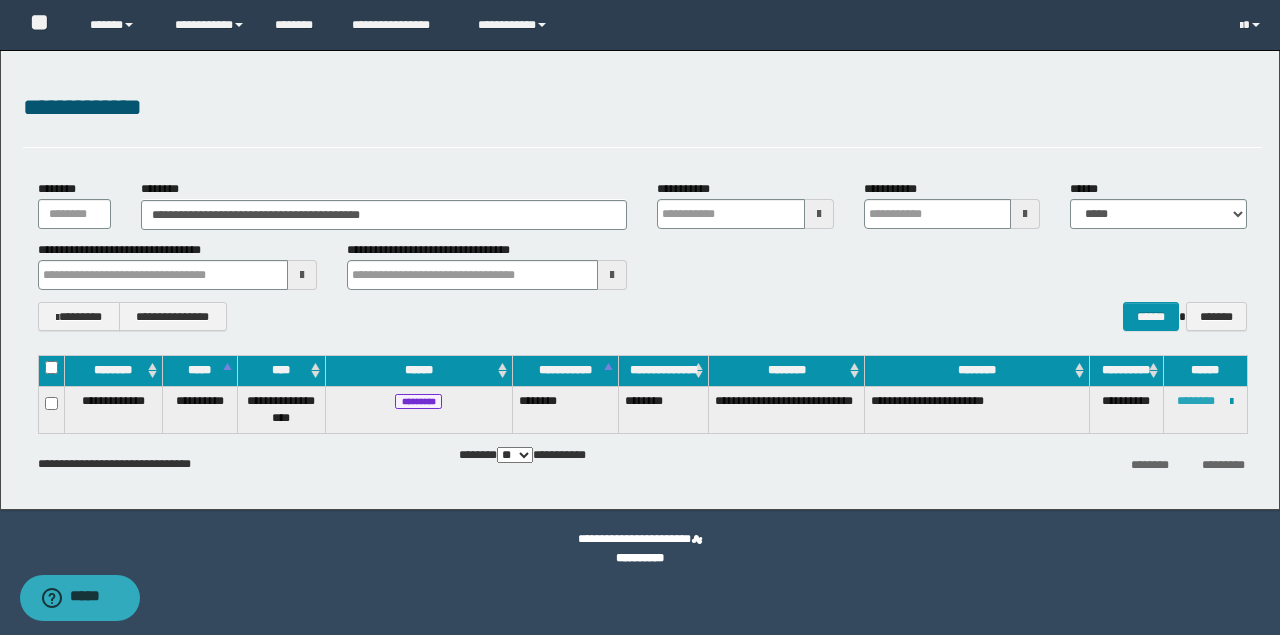 click on "********" at bounding box center (1196, 401) 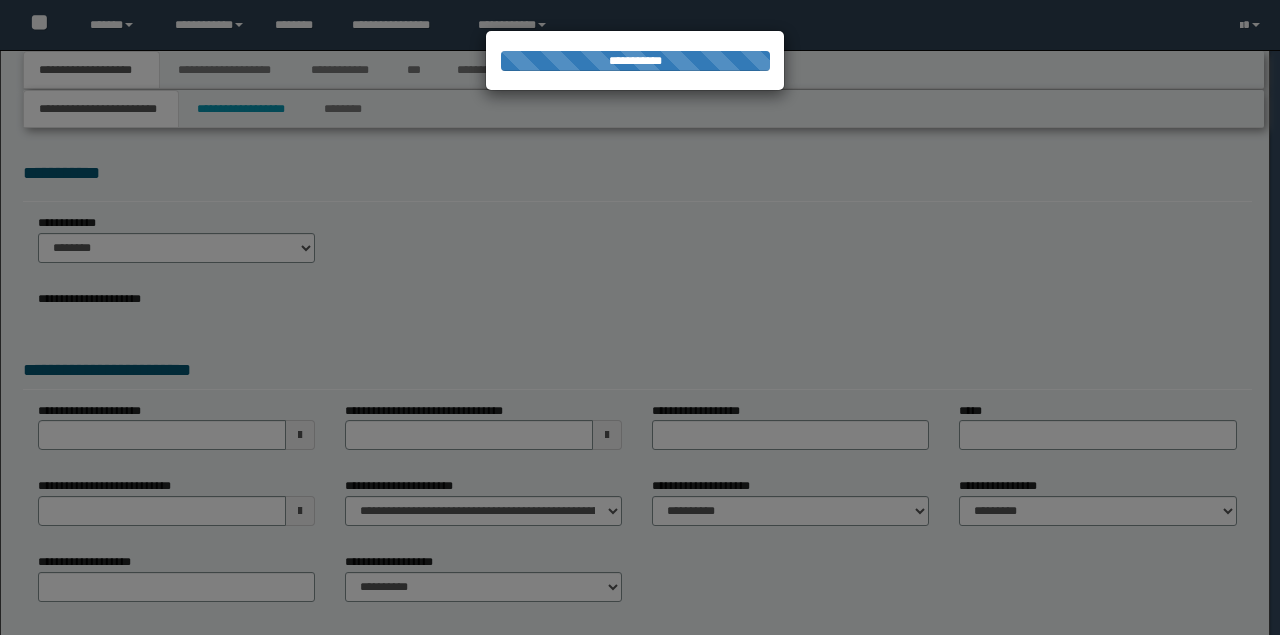 scroll, scrollTop: 0, scrollLeft: 0, axis: both 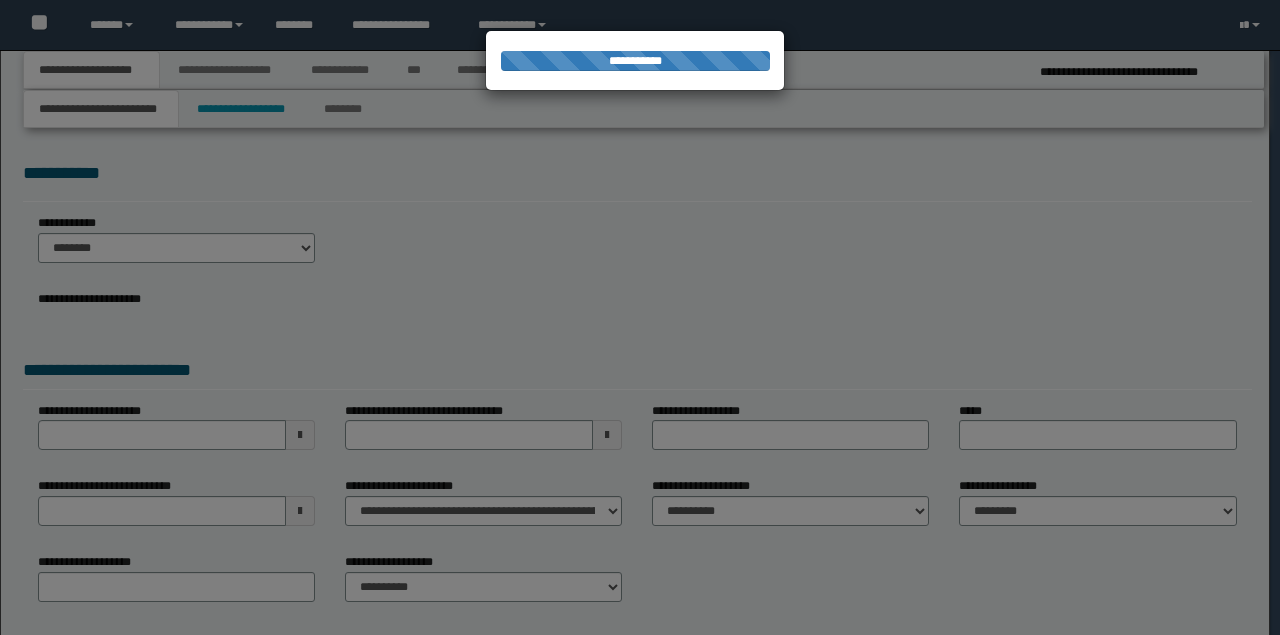 select on "*" 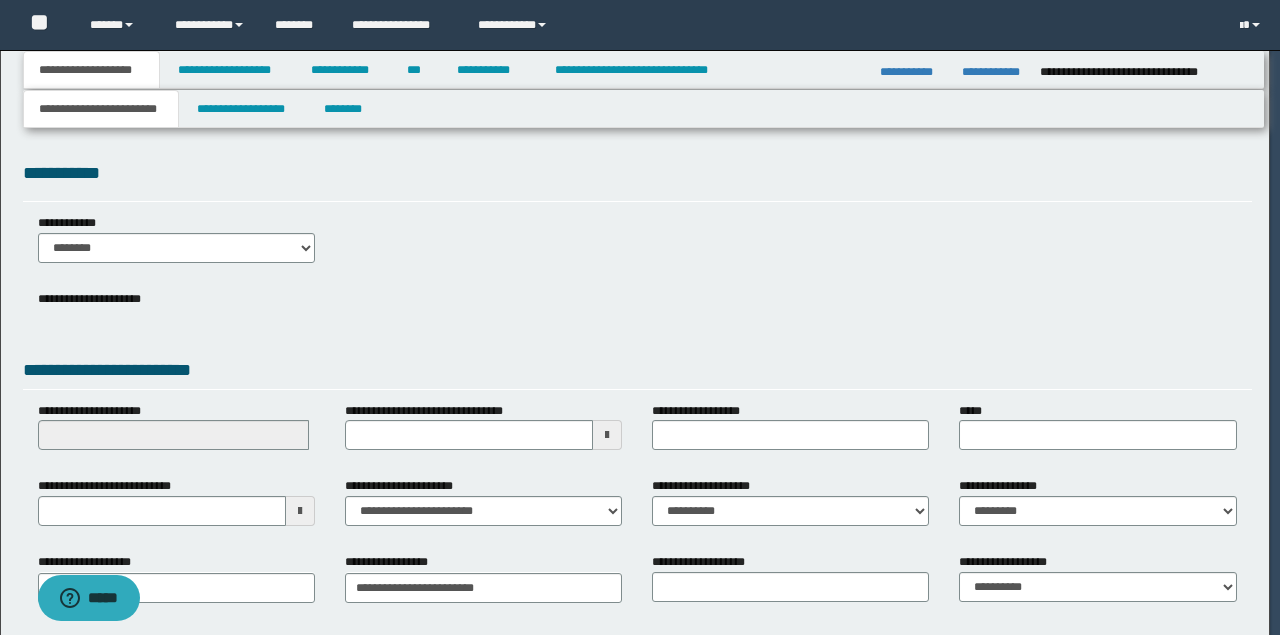 scroll, scrollTop: 0, scrollLeft: 0, axis: both 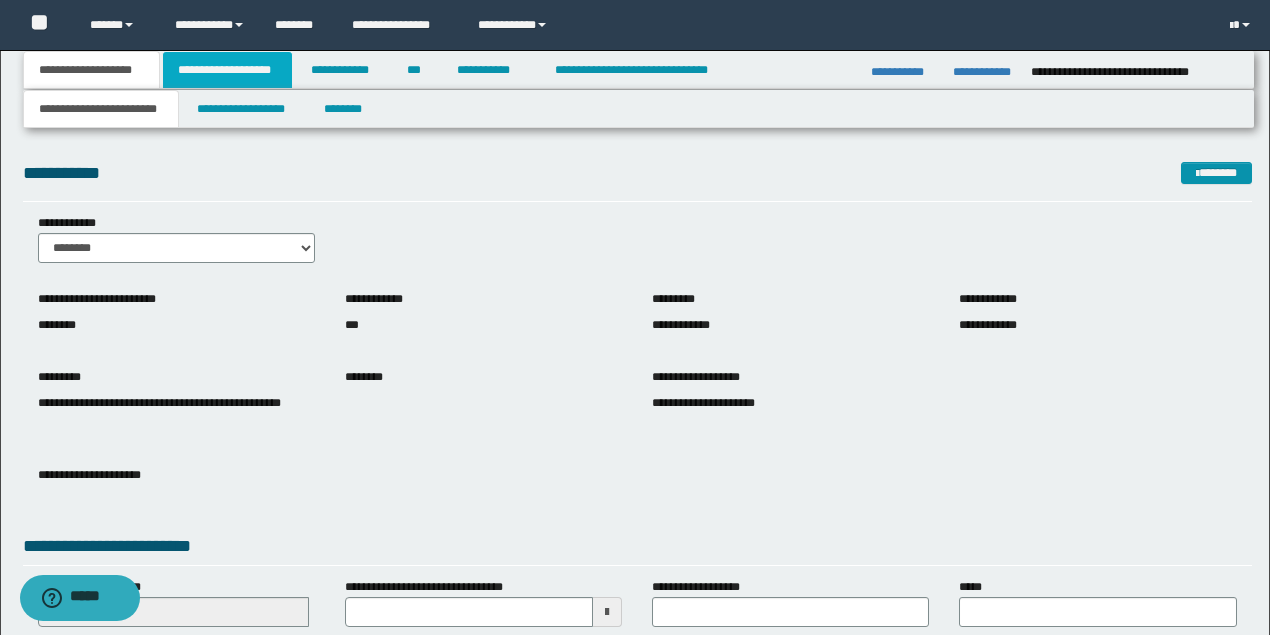 click on "**********" at bounding box center (227, 70) 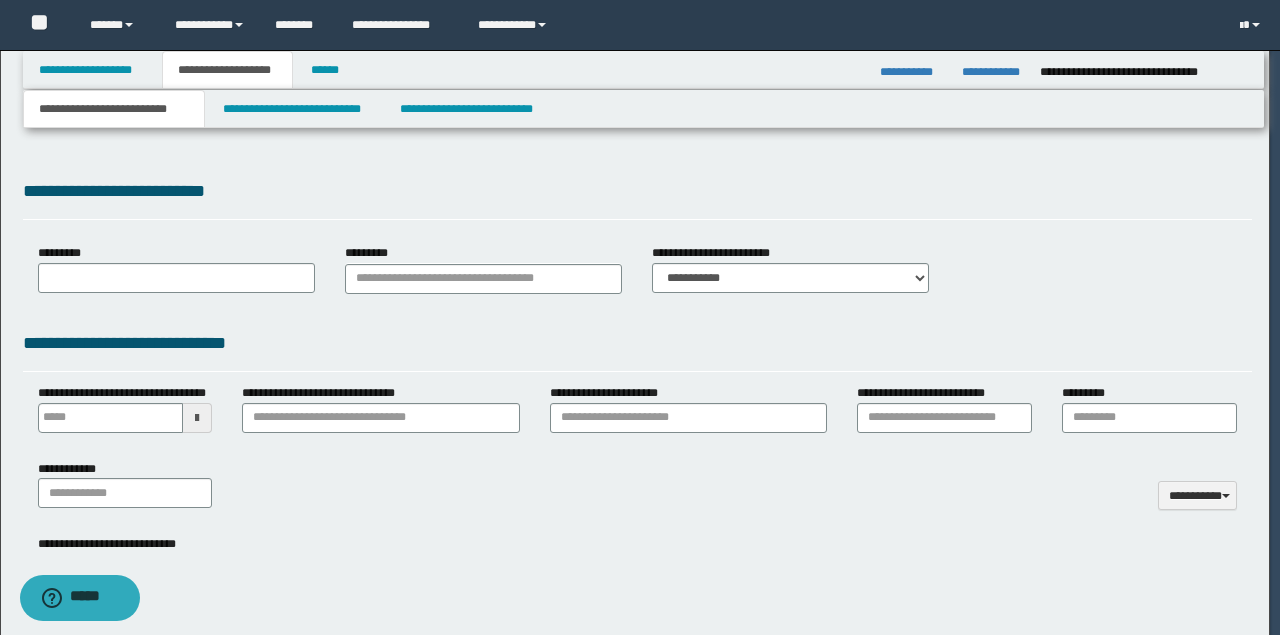 type on "**********" 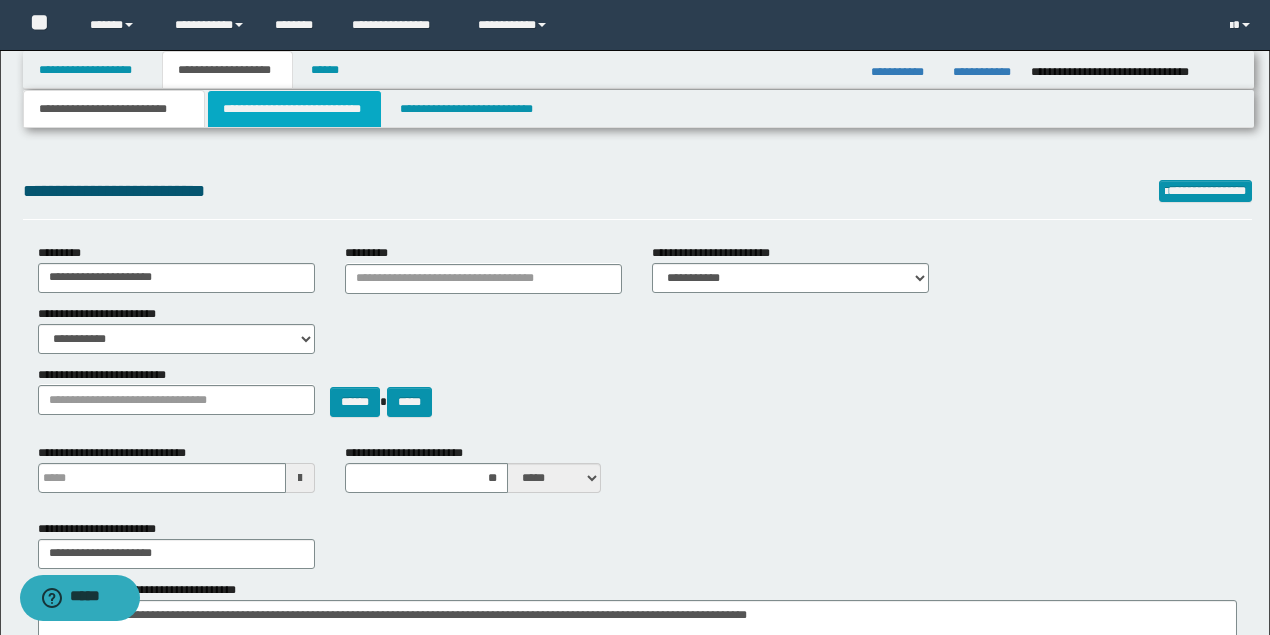click on "**********" at bounding box center [294, 109] 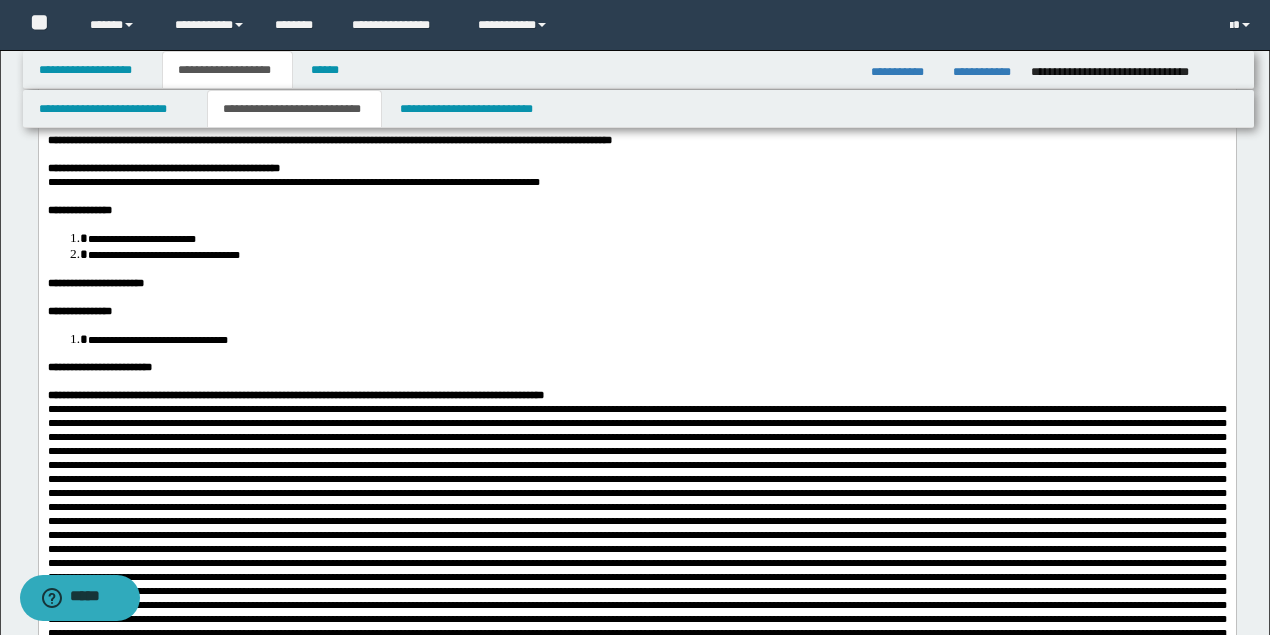 scroll, scrollTop: 200, scrollLeft: 0, axis: vertical 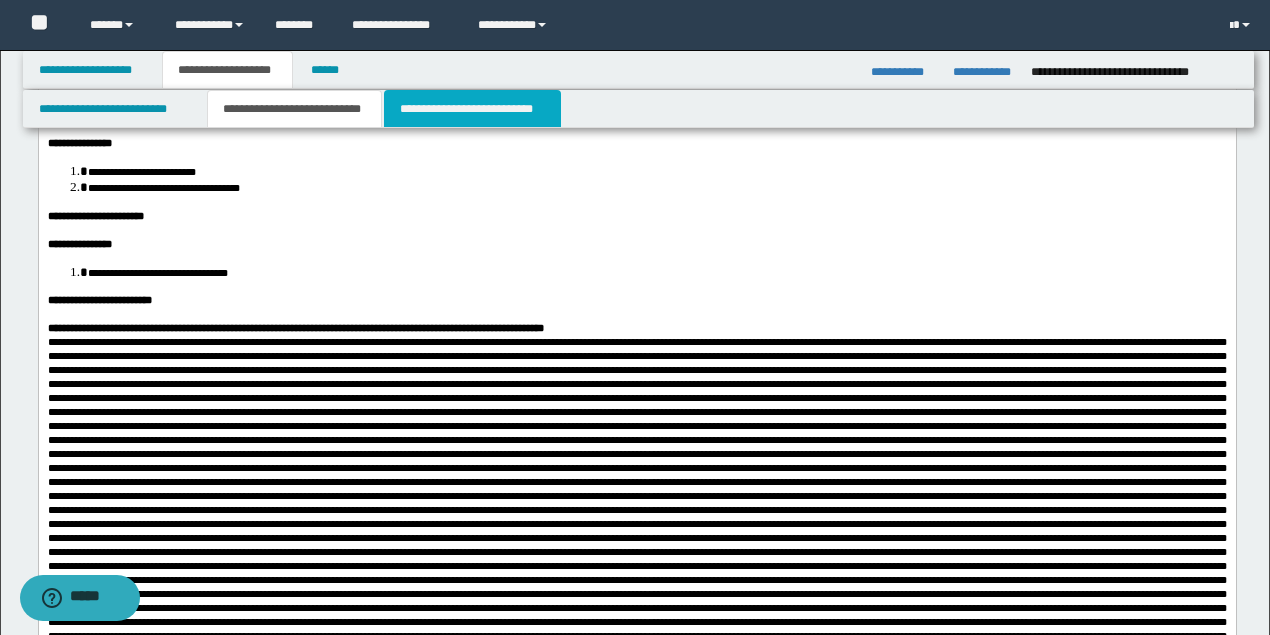 drag, startPoint x: 408, startPoint y: 110, endPoint x: 470, endPoint y: 302, distance: 201.76224 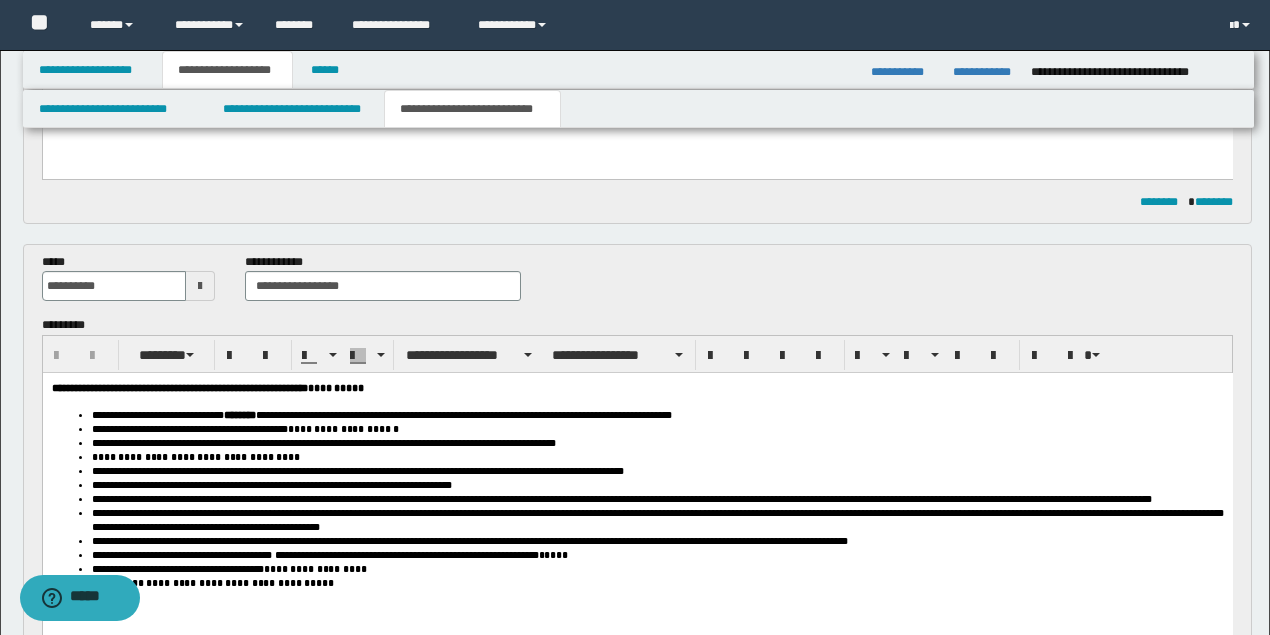 scroll, scrollTop: 733, scrollLeft: 0, axis: vertical 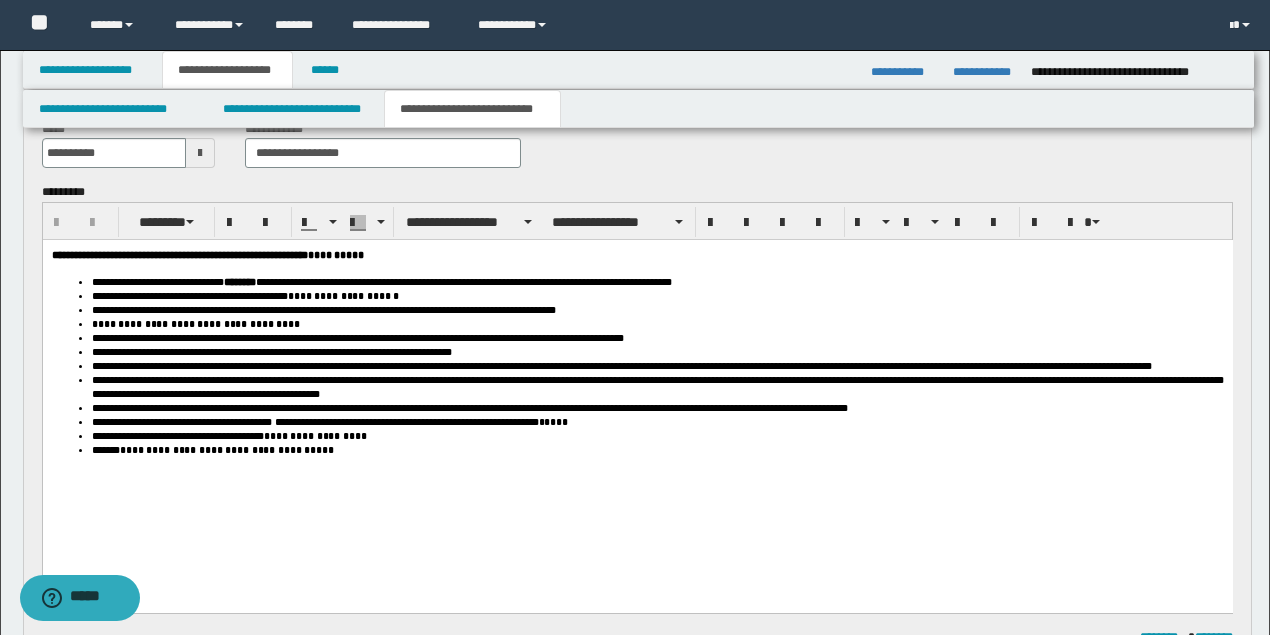 click on "**********" at bounding box center [195, 324] 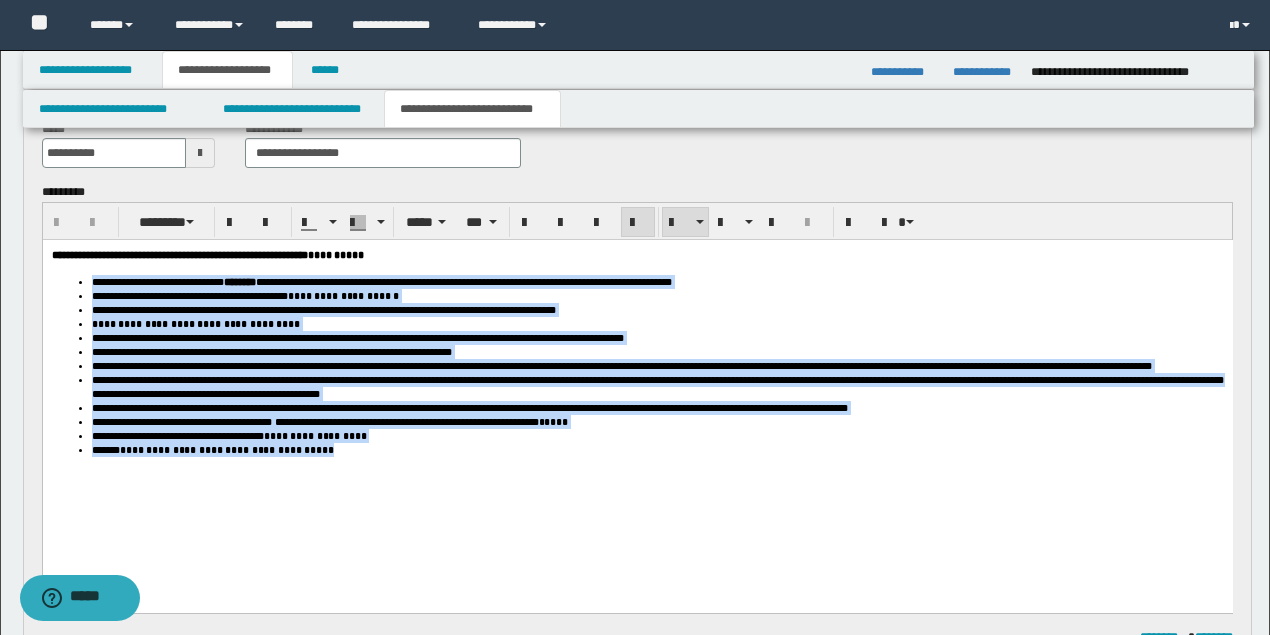 drag, startPoint x: 89, startPoint y: 282, endPoint x: 182, endPoint y: 439, distance: 182.4774 